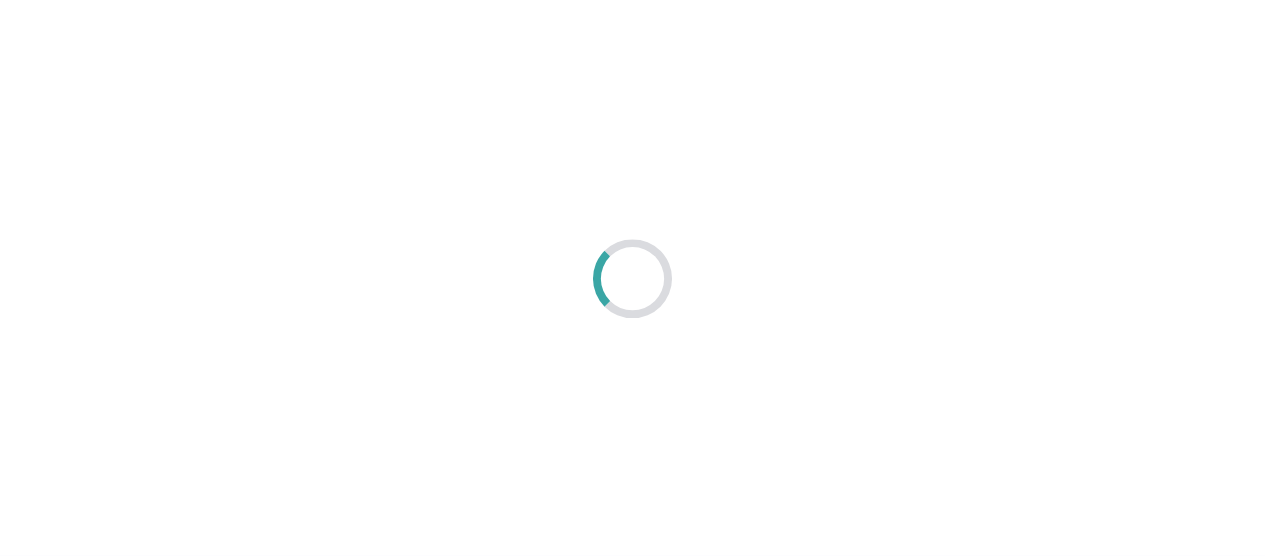scroll, scrollTop: 0, scrollLeft: 0, axis: both 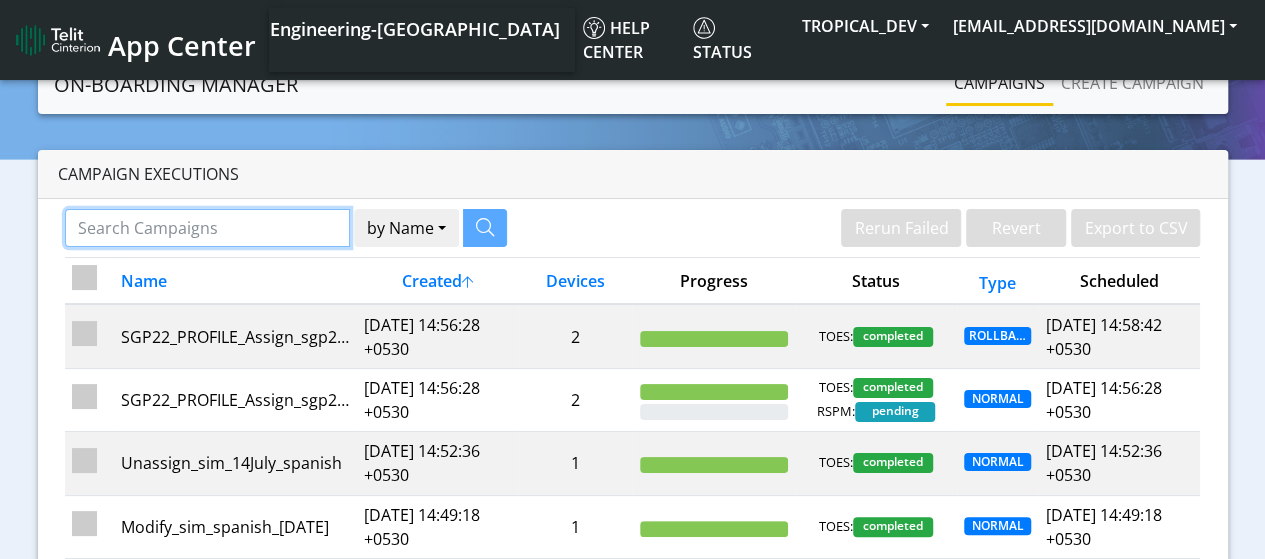 click 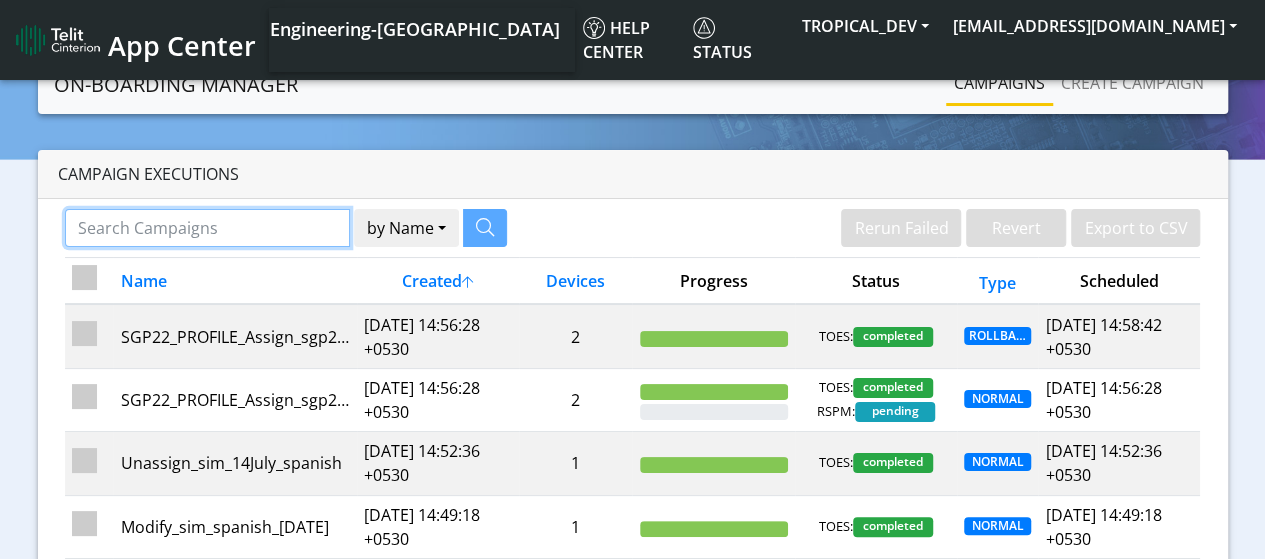 paste on "89358152000000066383" 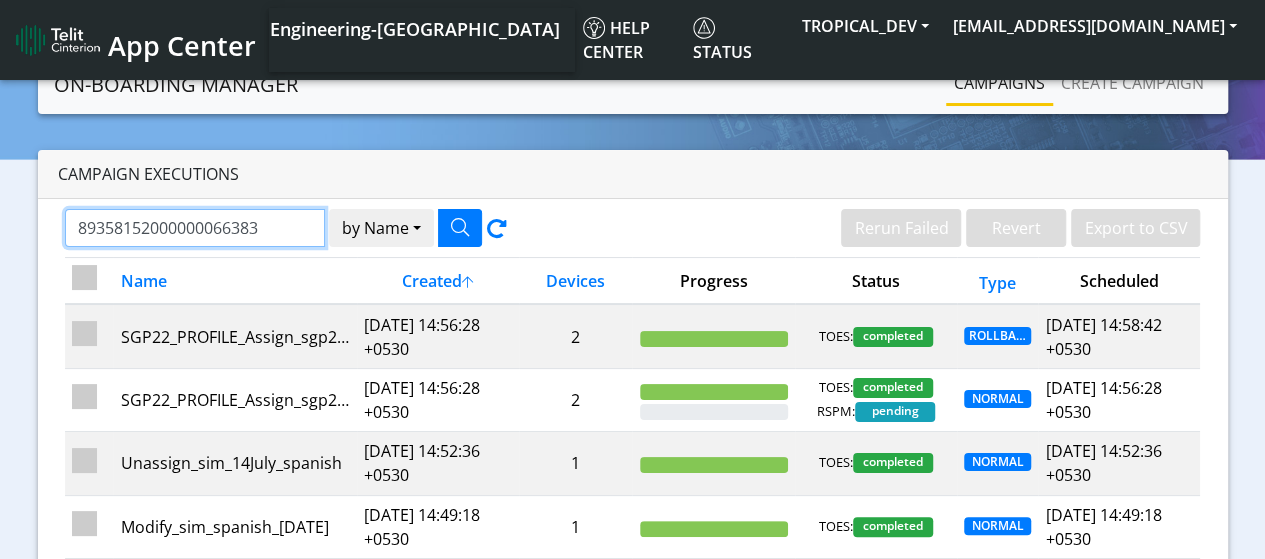 type on "89358152000000066383" 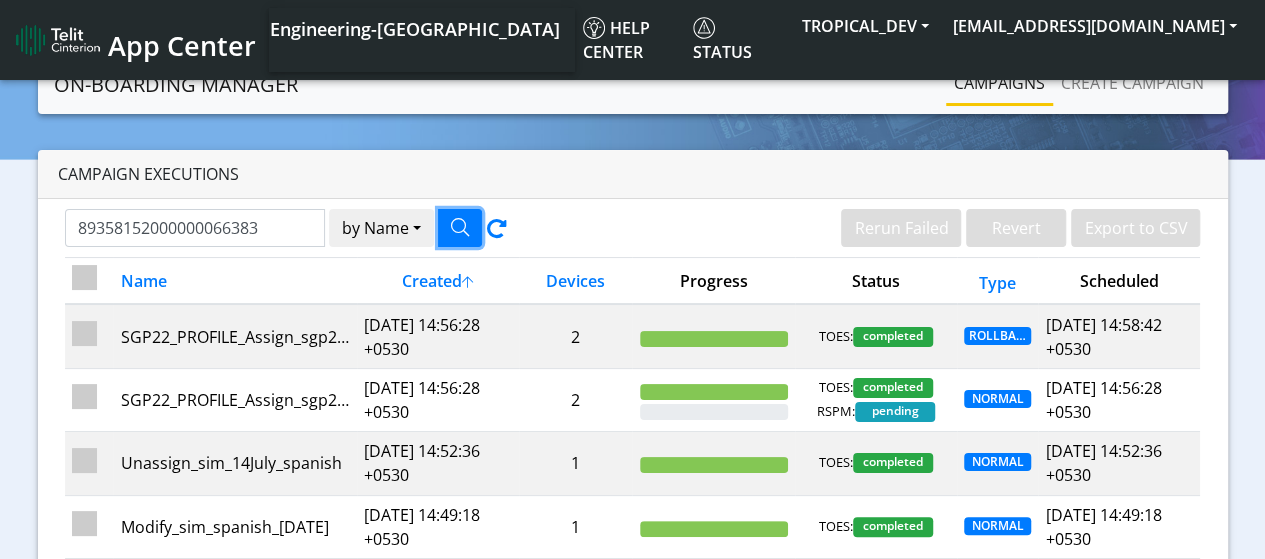 click at bounding box center (460, 227) 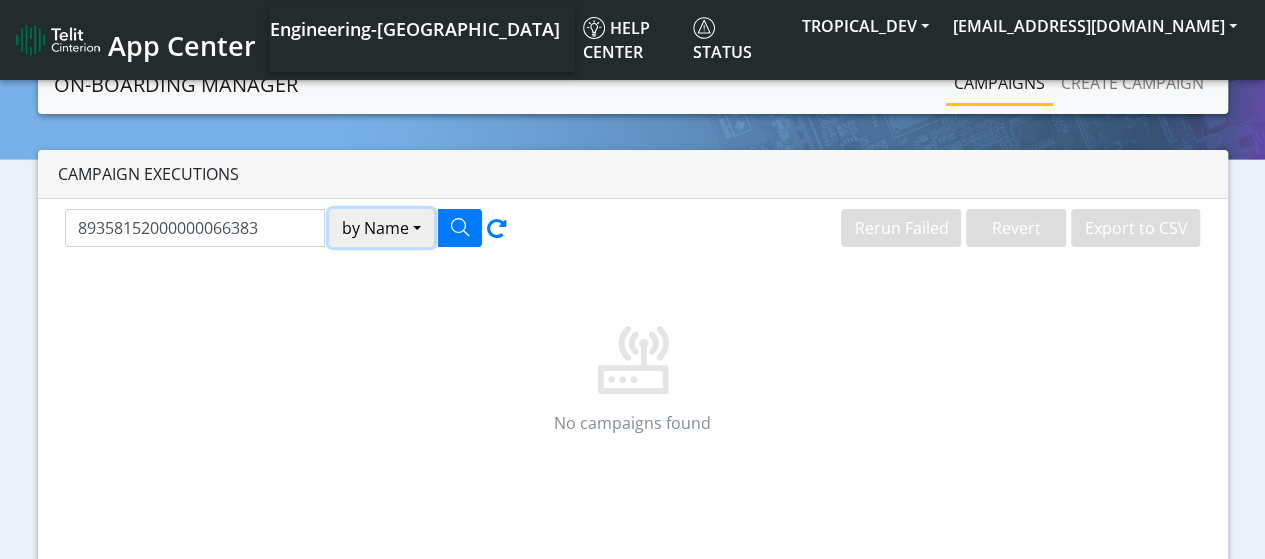 click on "by Name" at bounding box center [381, 228] 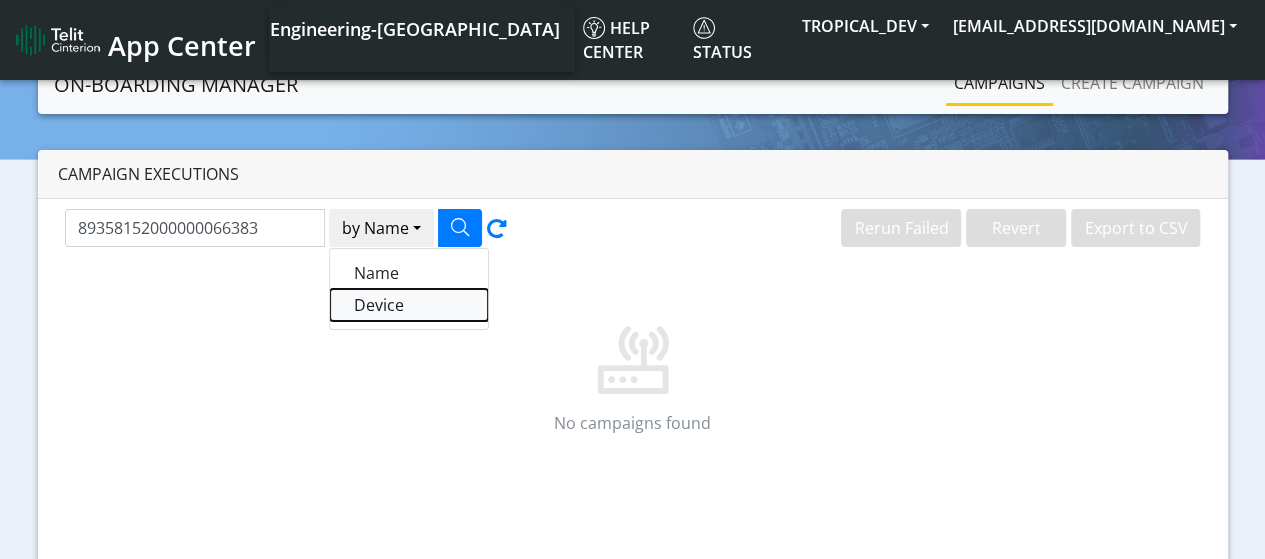 click on "Device" 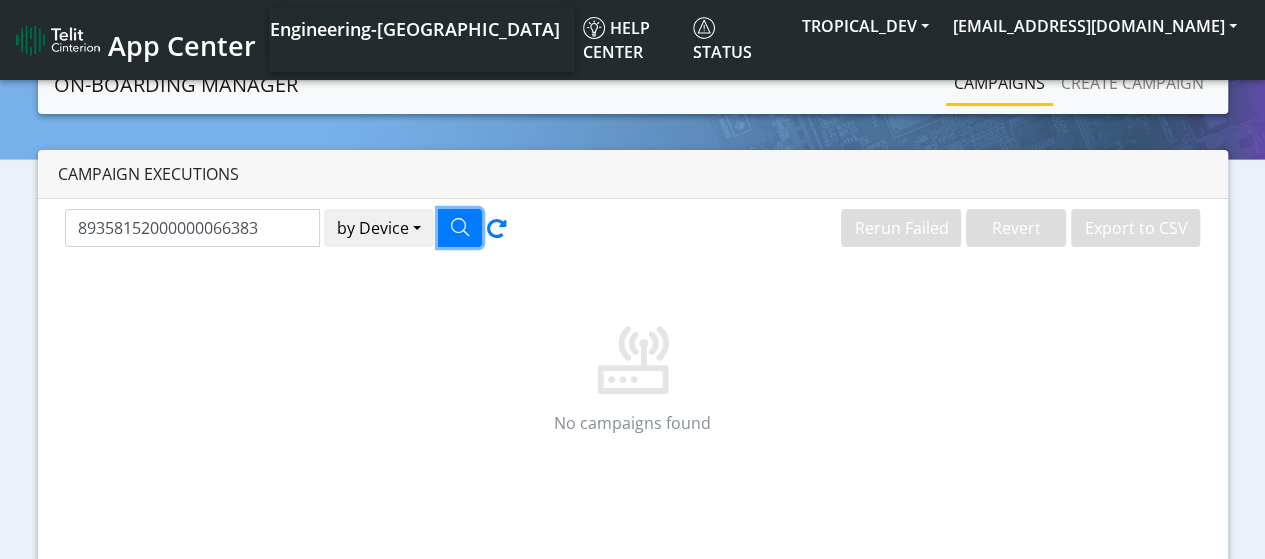 click at bounding box center [460, 227] 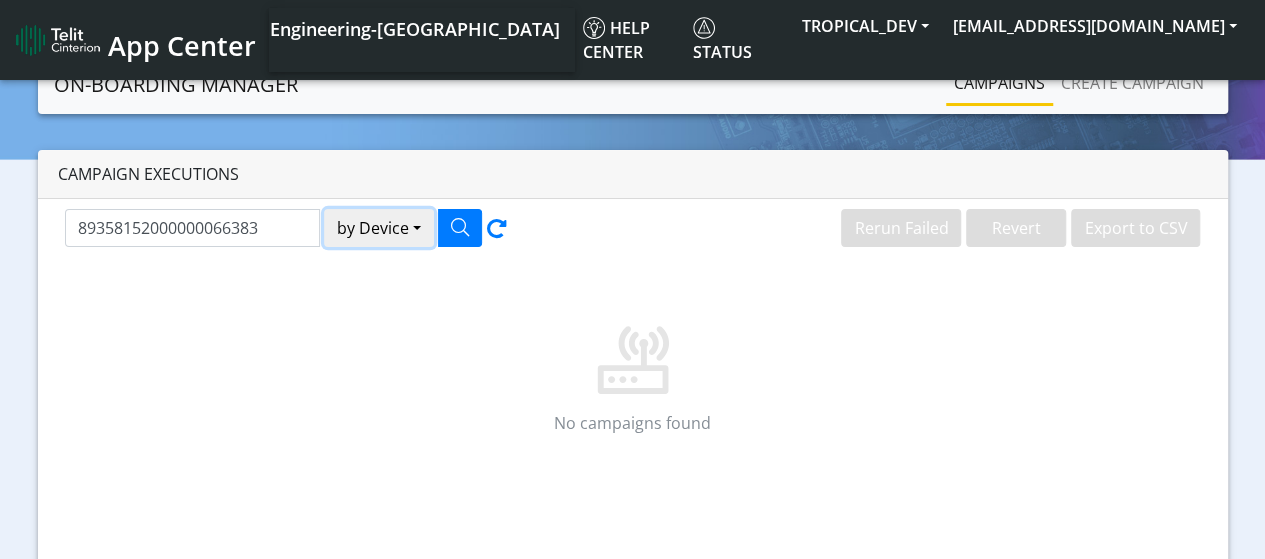 click on "by Device" at bounding box center (379, 228) 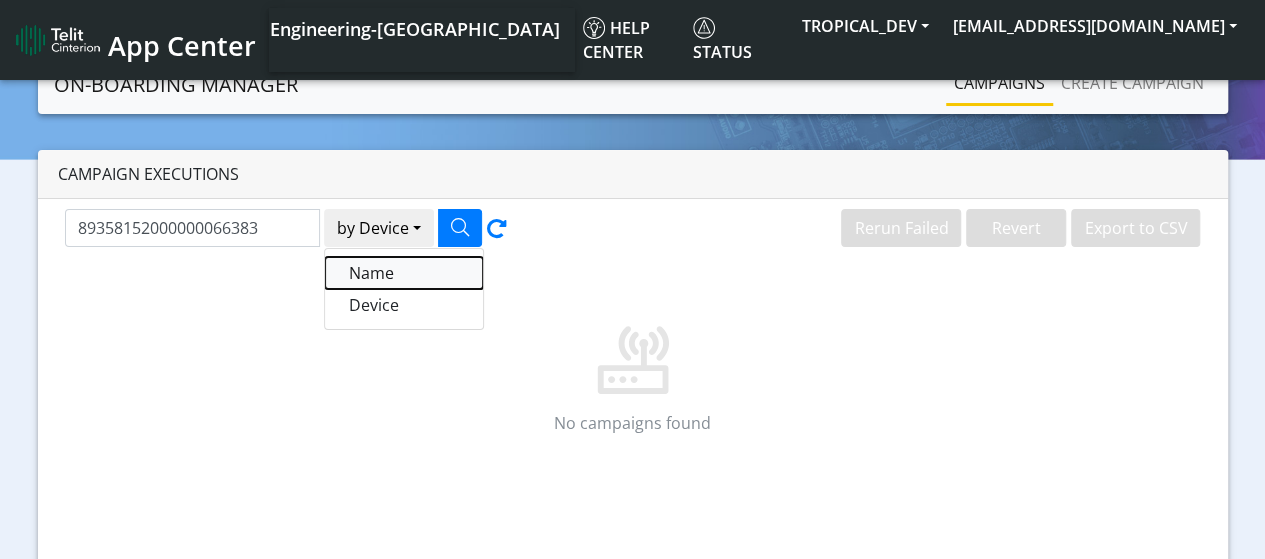 click on "Name" 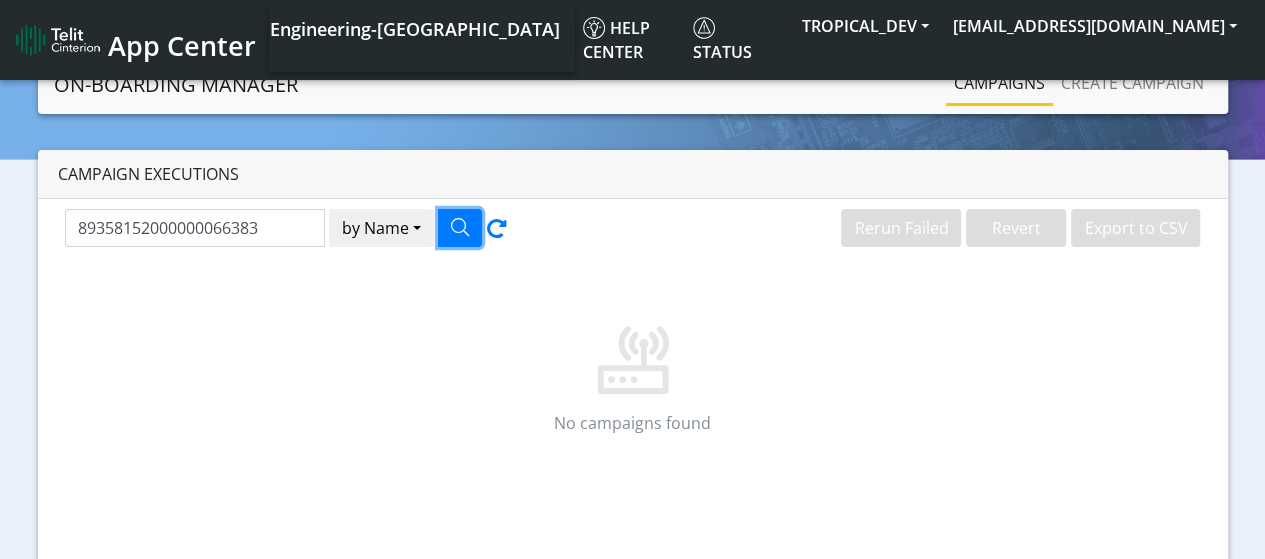 click at bounding box center [460, 227] 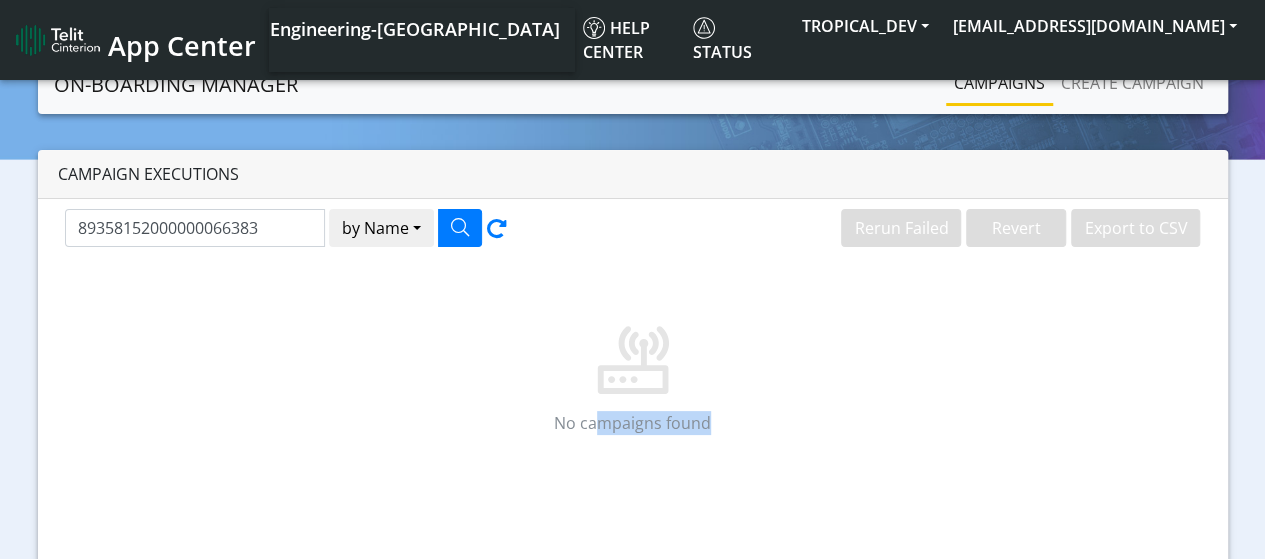 drag, startPoint x: 592, startPoint y: 418, endPoint x: 696, endPoint y: 417, distance: 104.00481 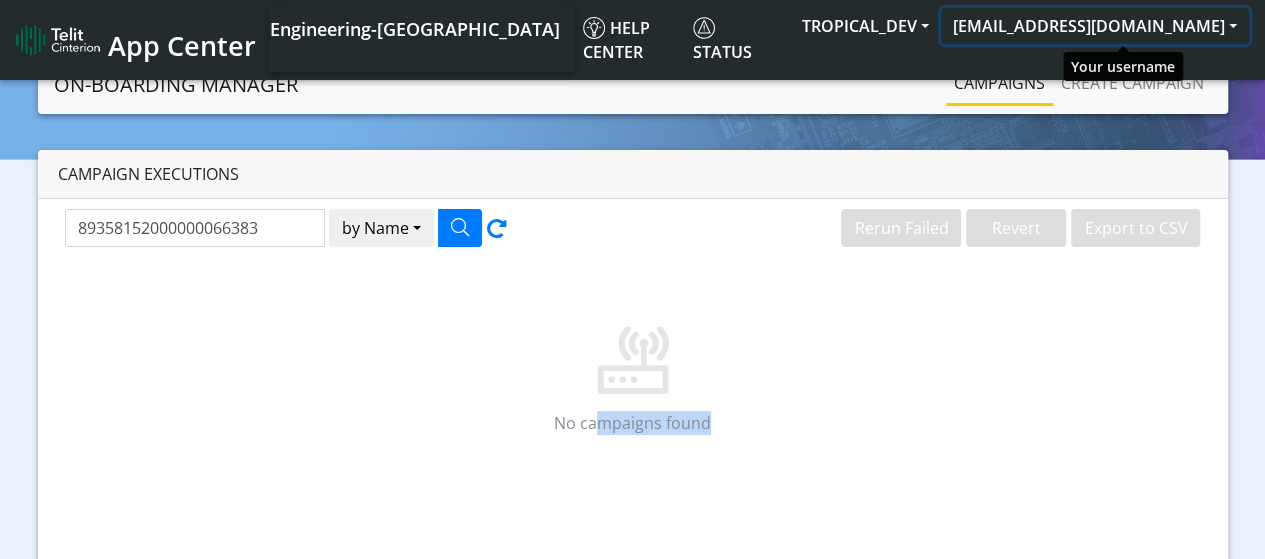 click on "sadminuser@example.com" at bounding box center [1095, 26] 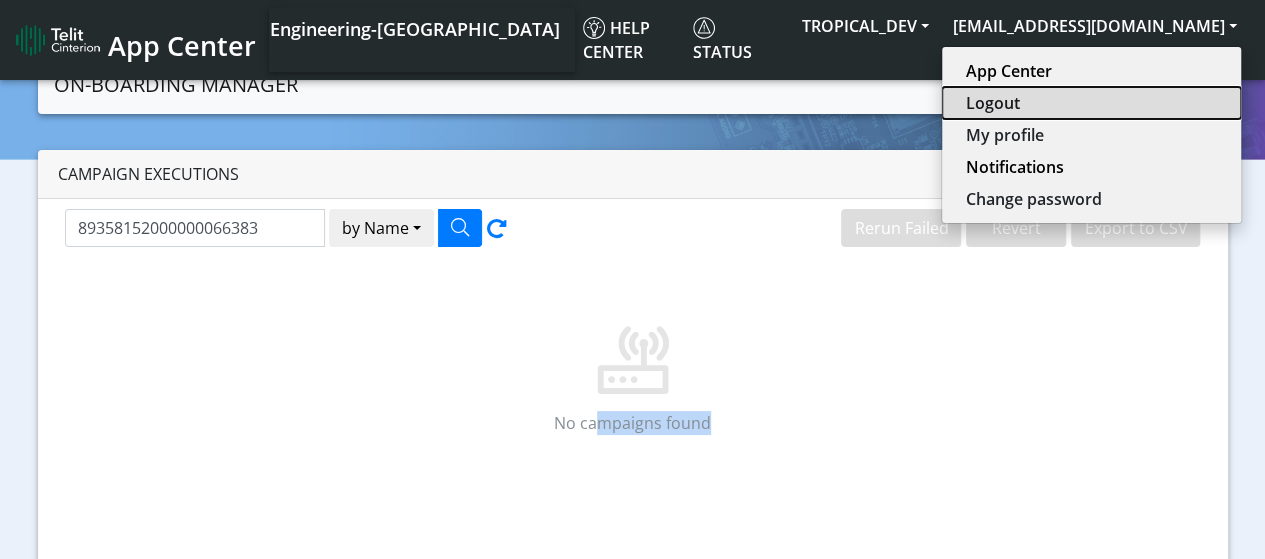 click on "Logout" at bounding box center [1091, 103] 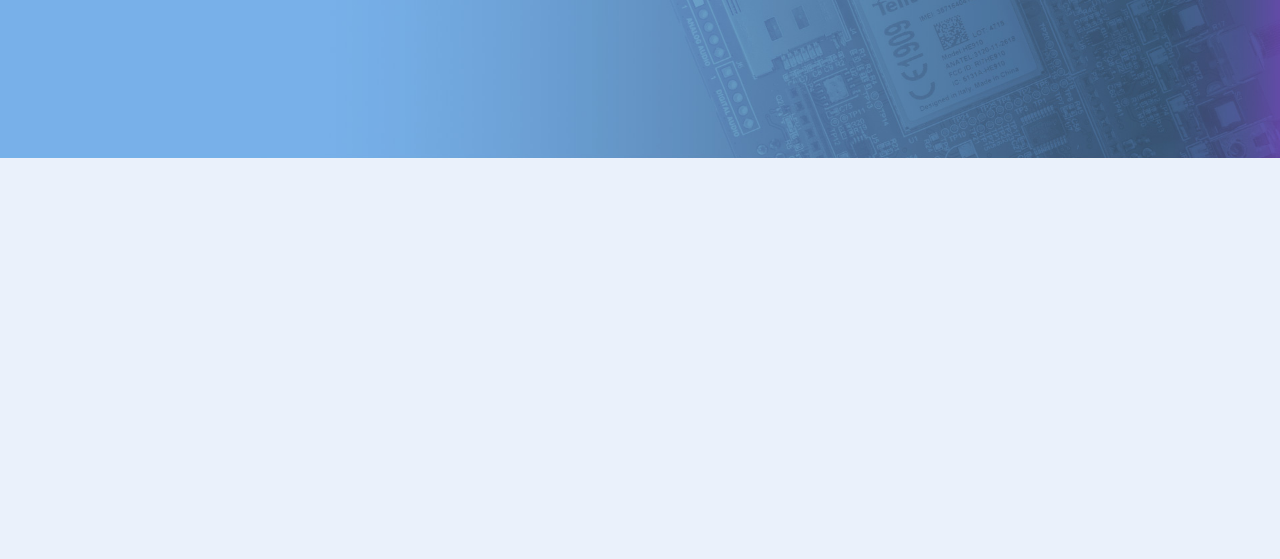 scroll, scrollTop: 0, scrollLeft: 0, axis: both 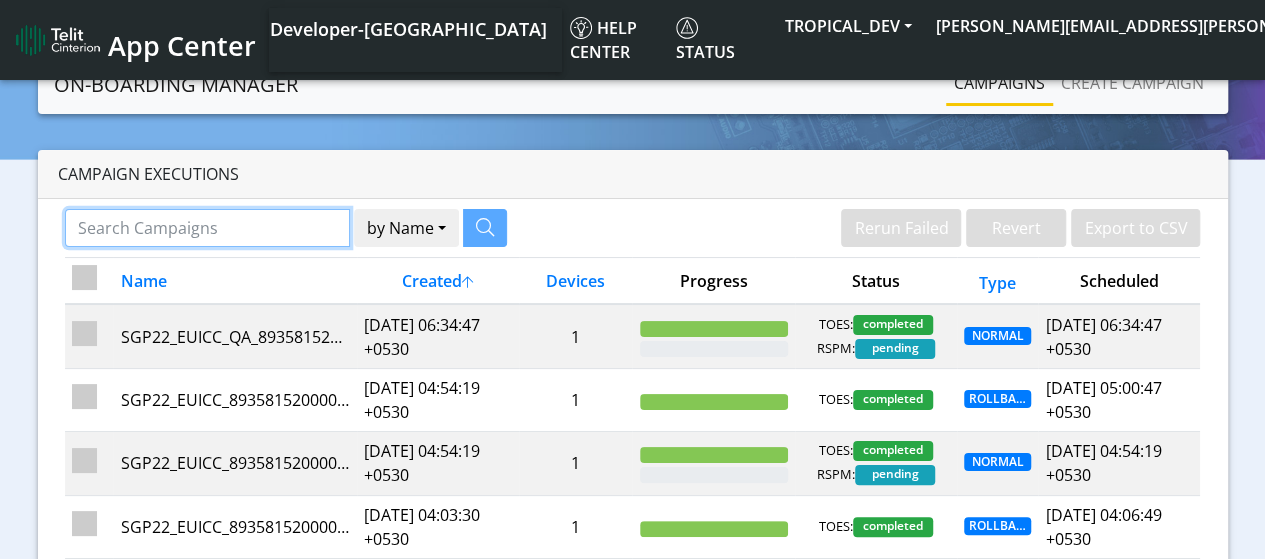 click 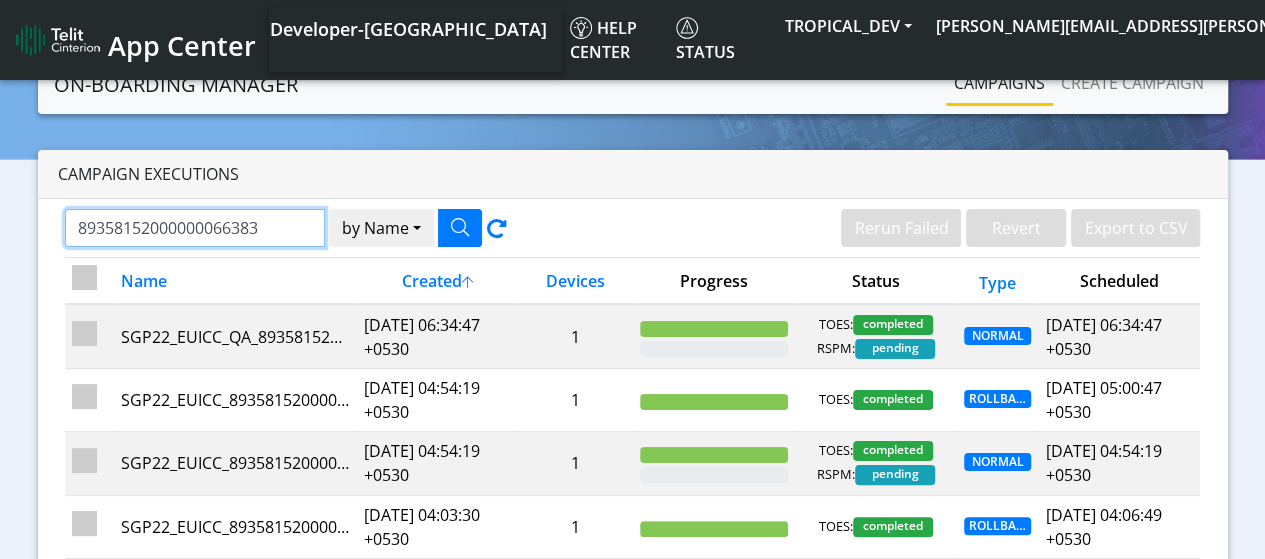 type on "89358152000000066383" 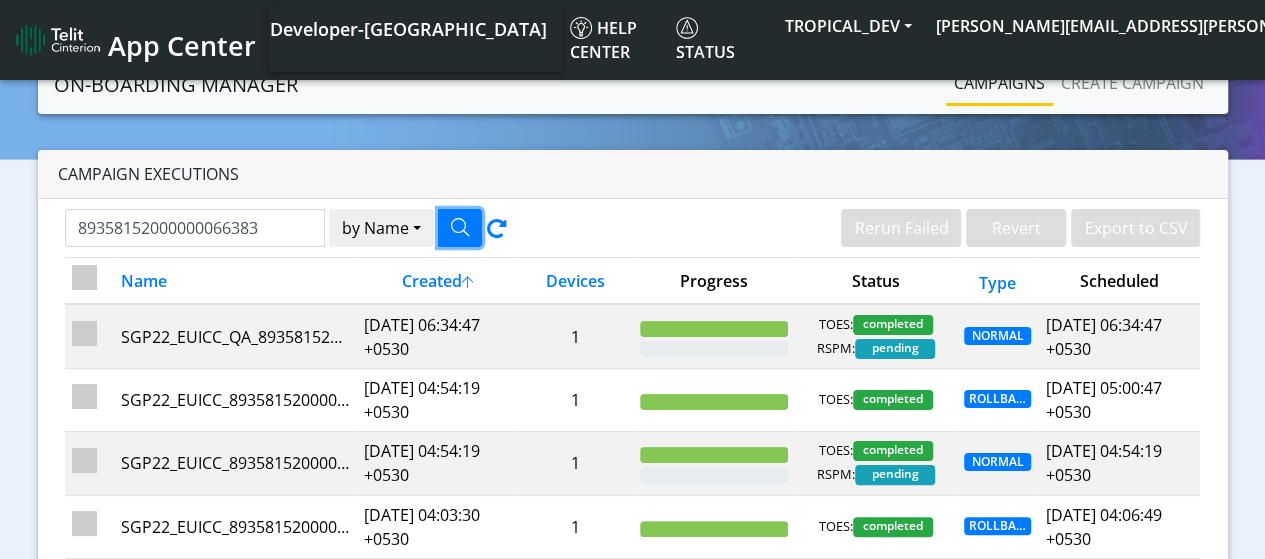 click at bounding box center [460, 227] 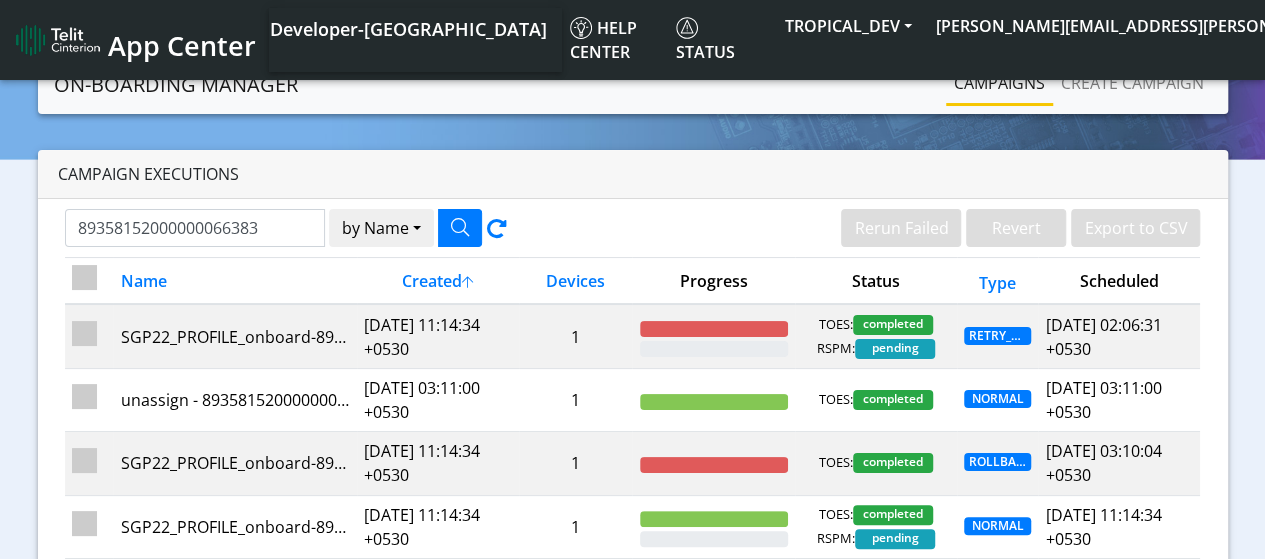 drag, startPoint x: 84, startPoint y: 281, endPoint x: 176, endPoint y: 301, distance: 94.14882 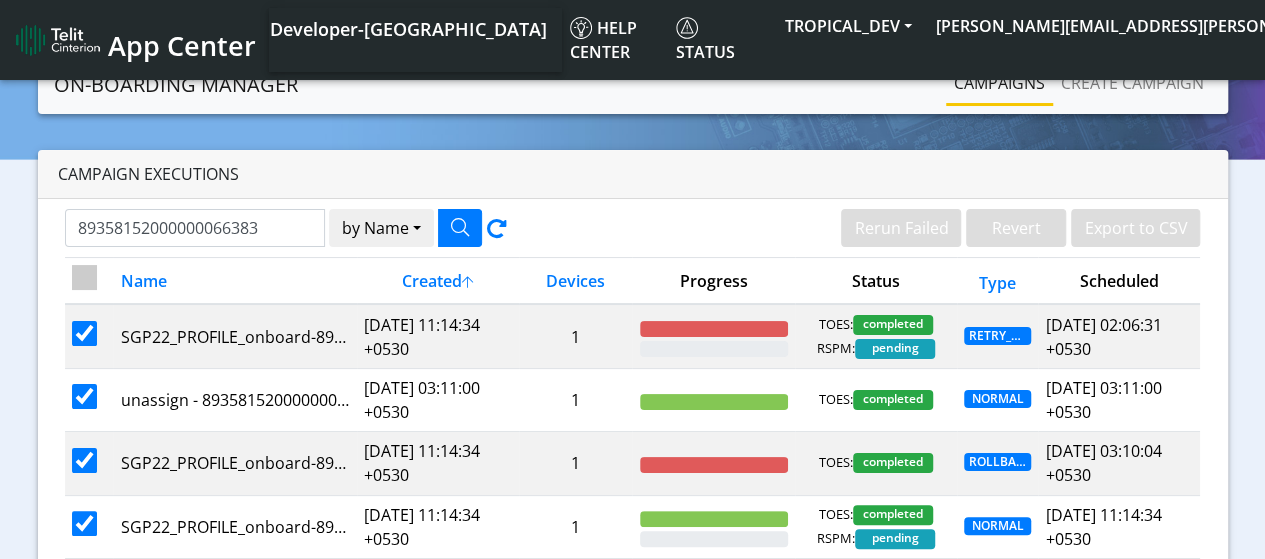 checkbox on "true" 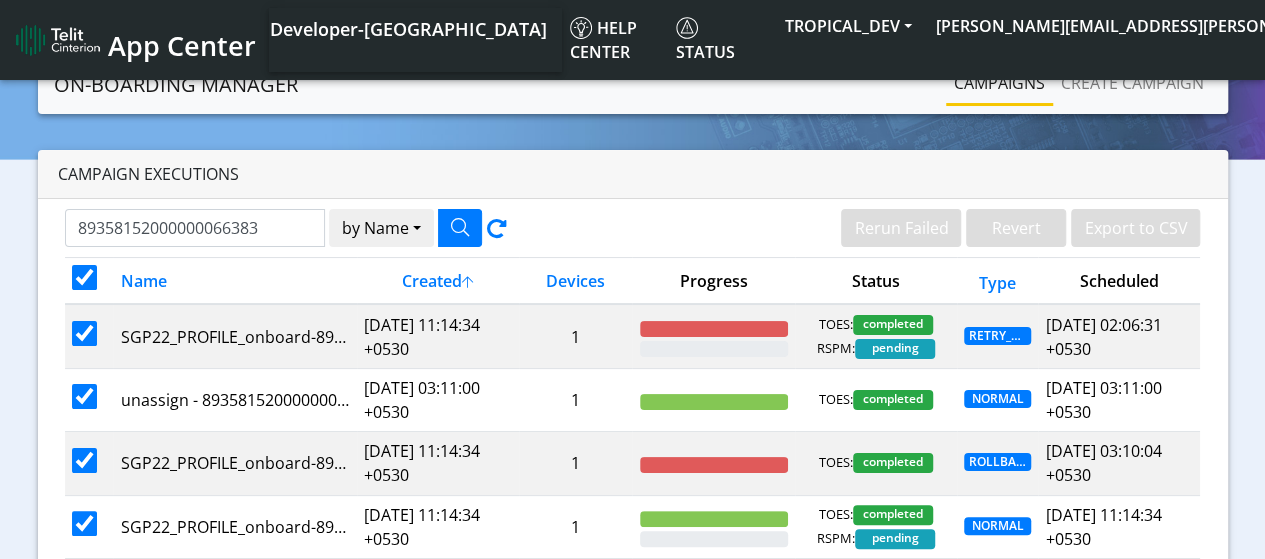 checkbox on "true" 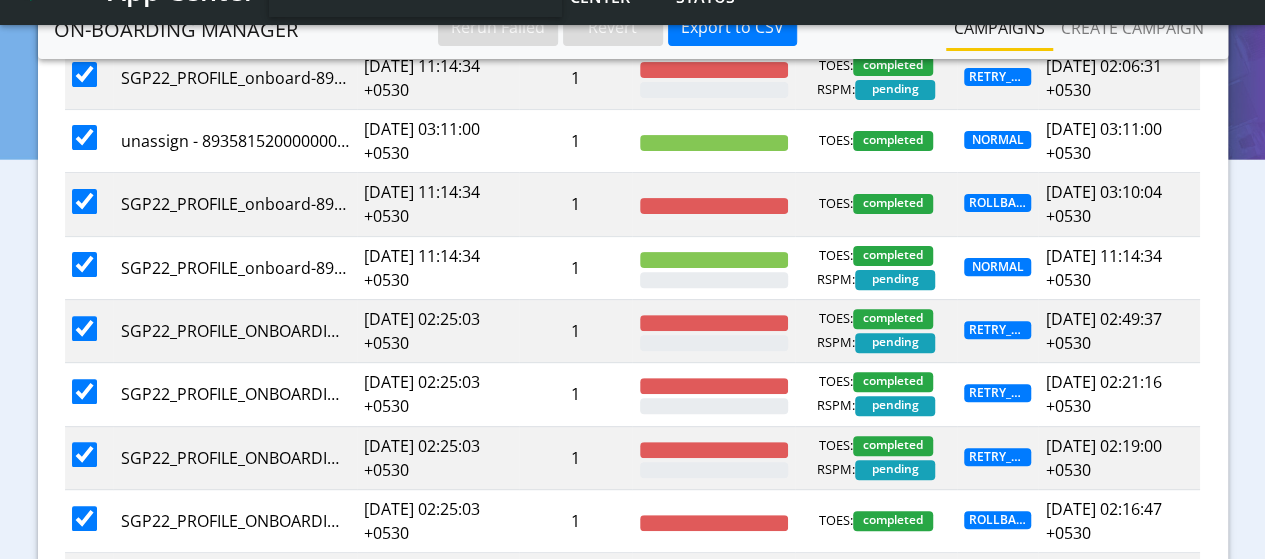 scroll, scrollTop: 100, scrollLeft: 0, axis: vertical 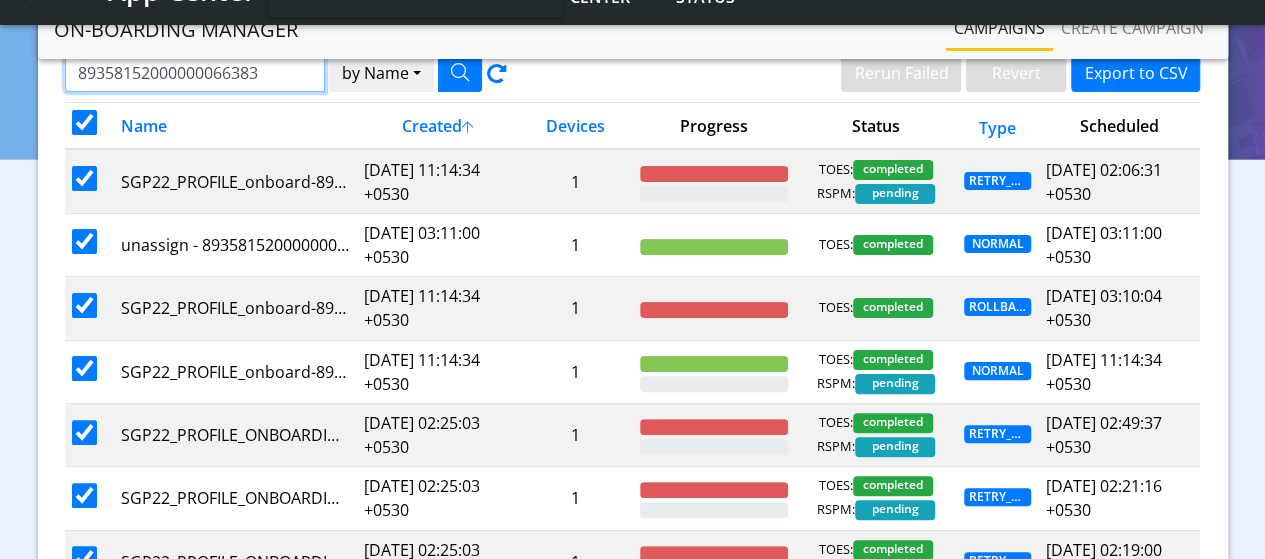 click on "89358152000000066383" 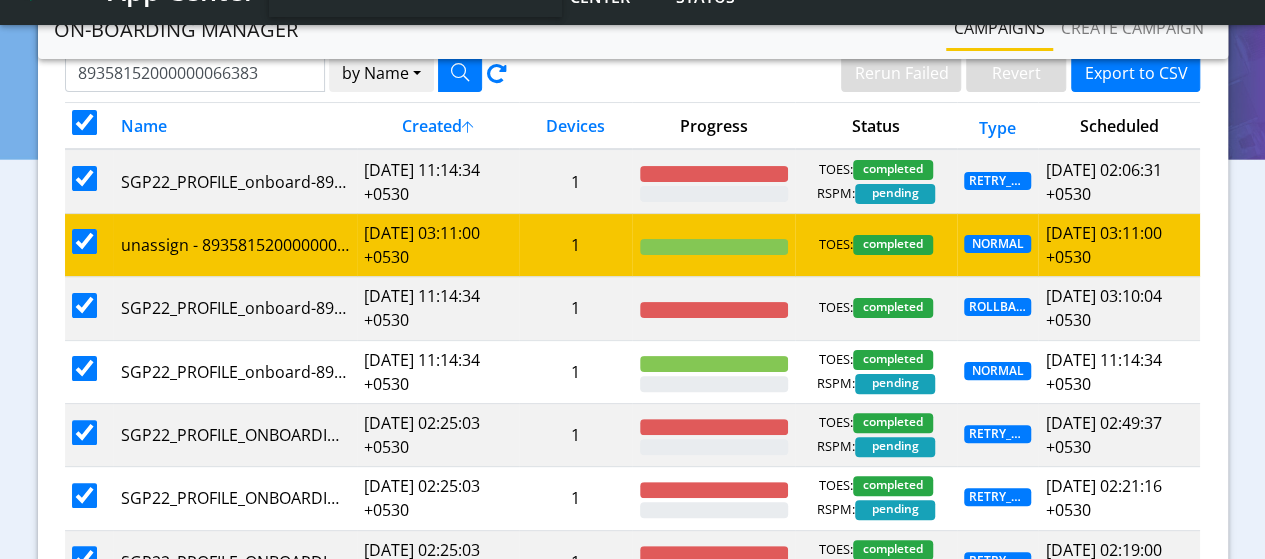click at bounding box center [84, 241] 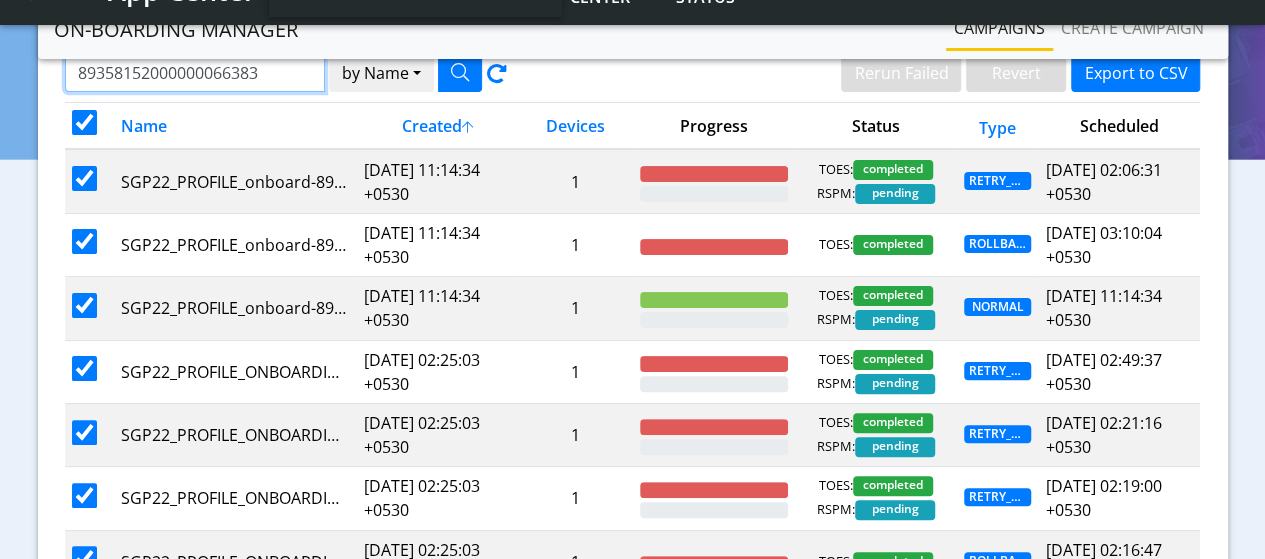 click on "89358152000000066383" 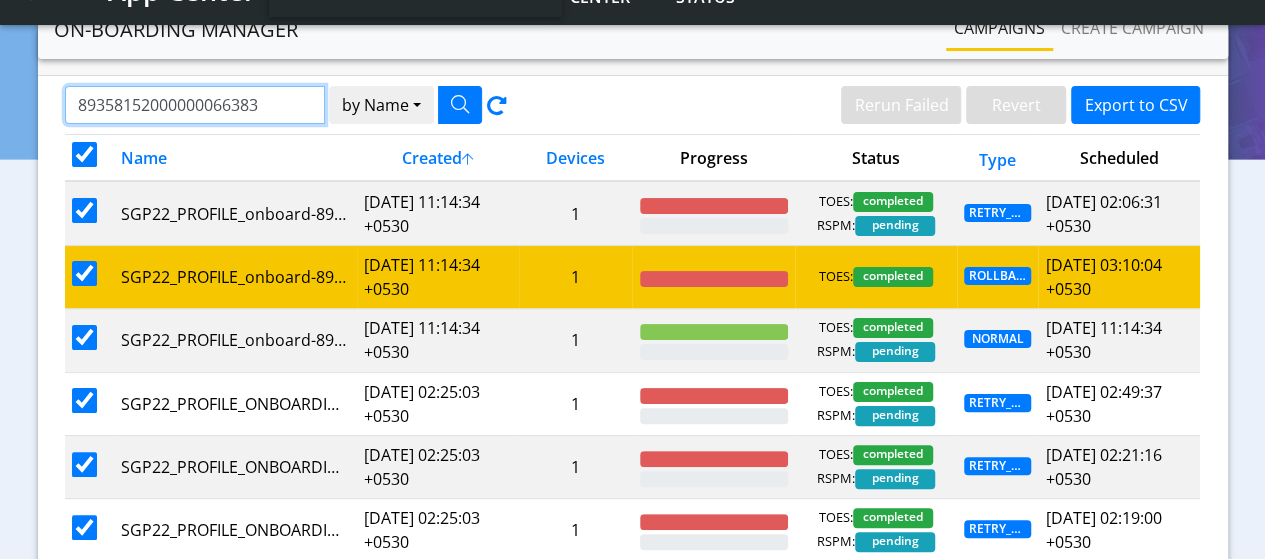 scroll, scrollTop: 100, scrollLeft: 0, axis: vertical 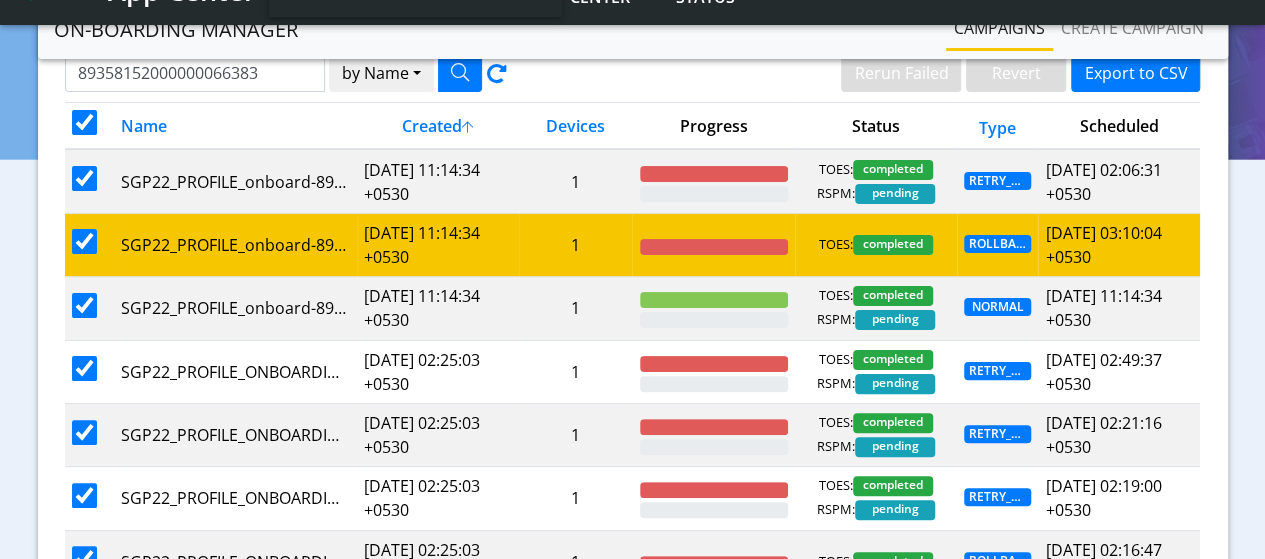 click at bounding box center (84, 241) 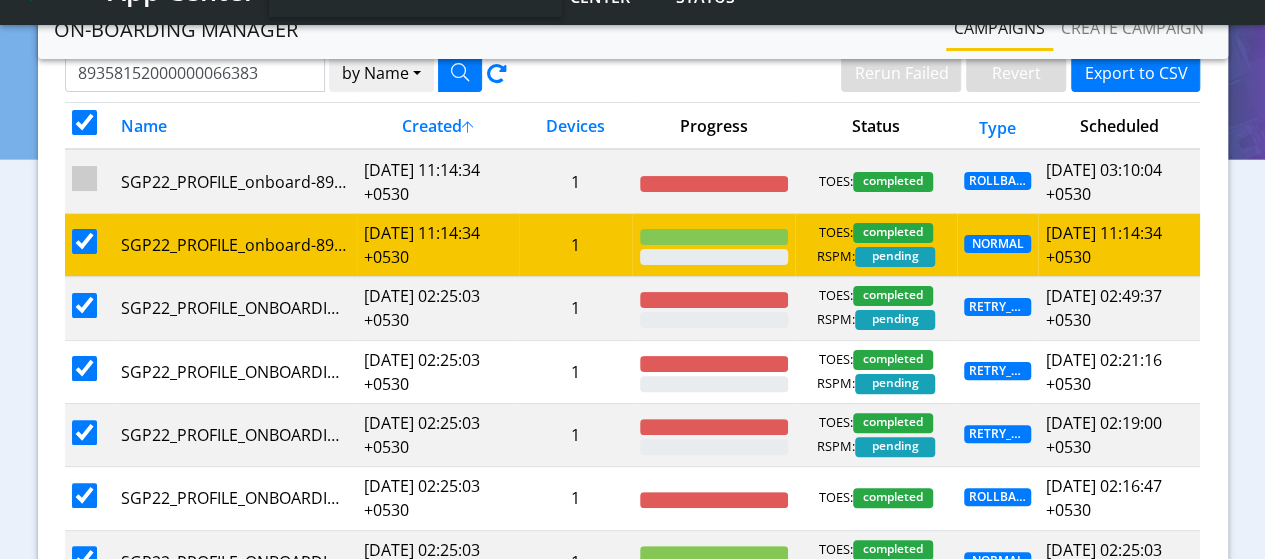 click at bounding box center (84, 241) 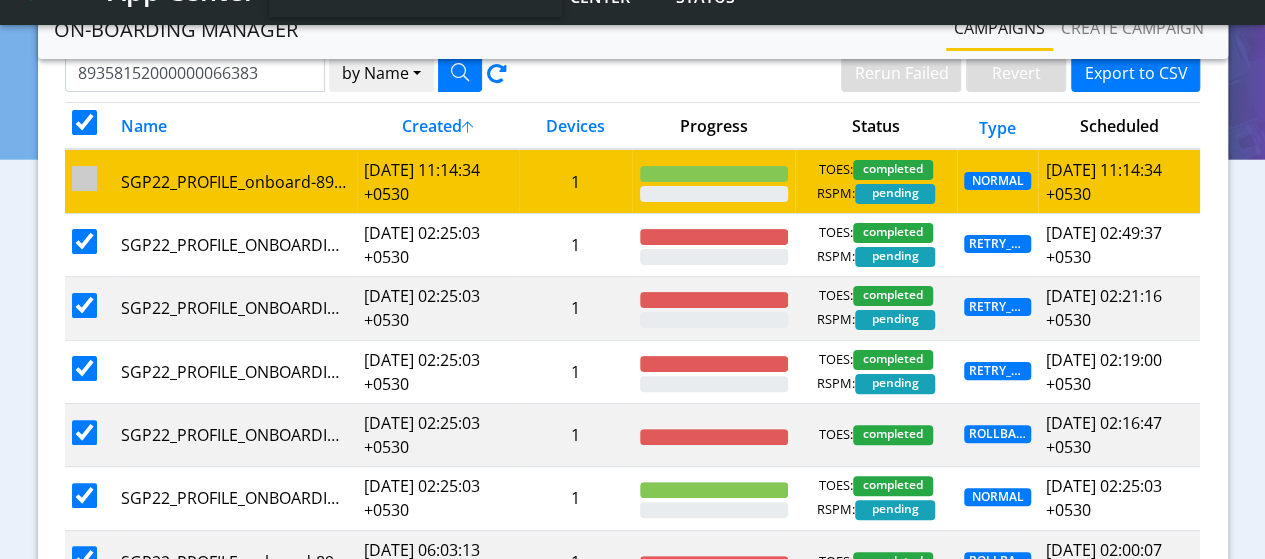 click at bounding box center (84, 178) 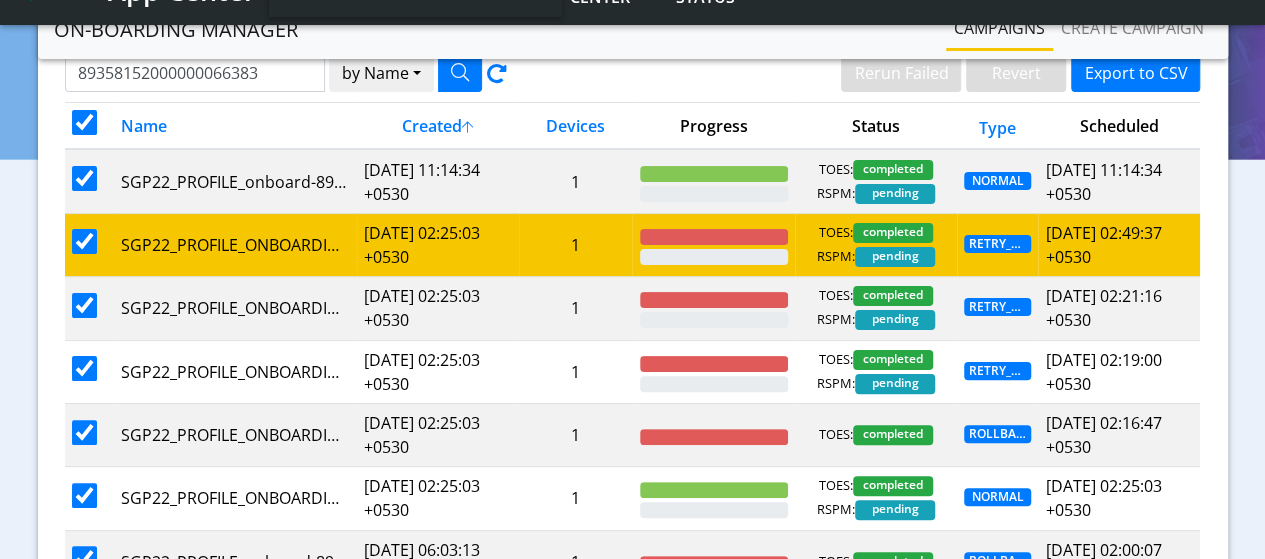 click at bounding box center (84, 241) 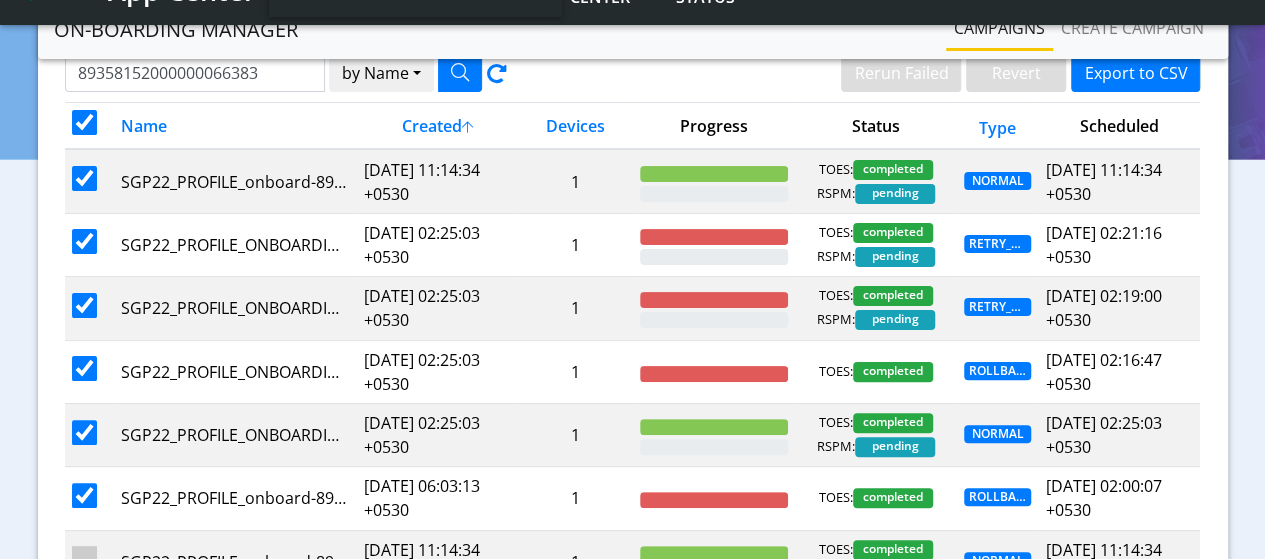 click at bounding box center (84, 241) 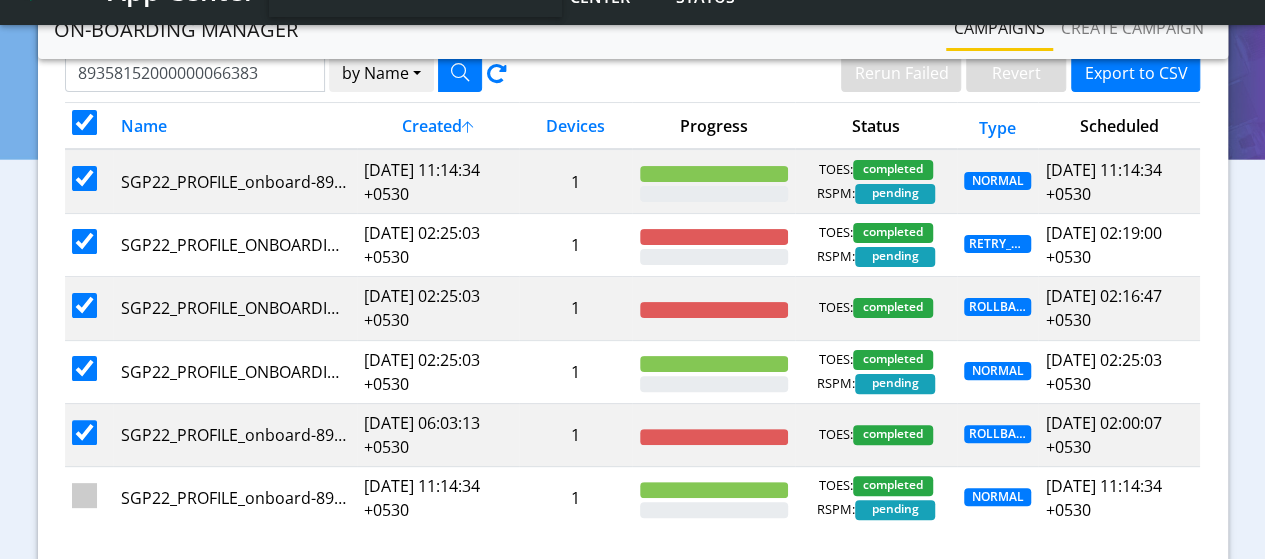 click at bounding box center [84, 241] 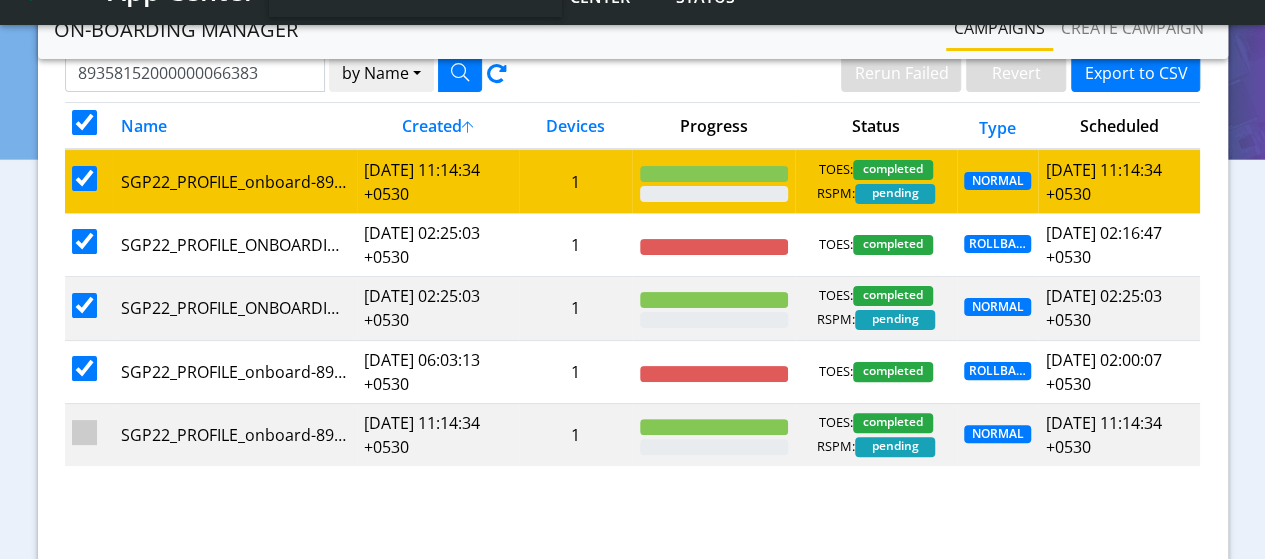 click at bounding box center [84, 178] 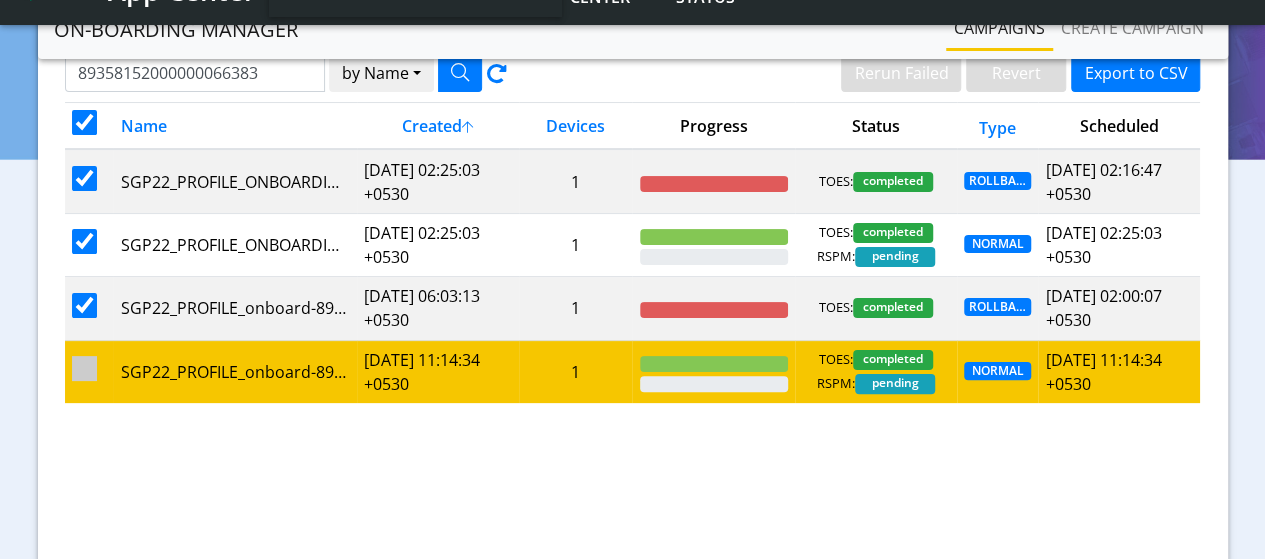click at bounding box center [84, 368] 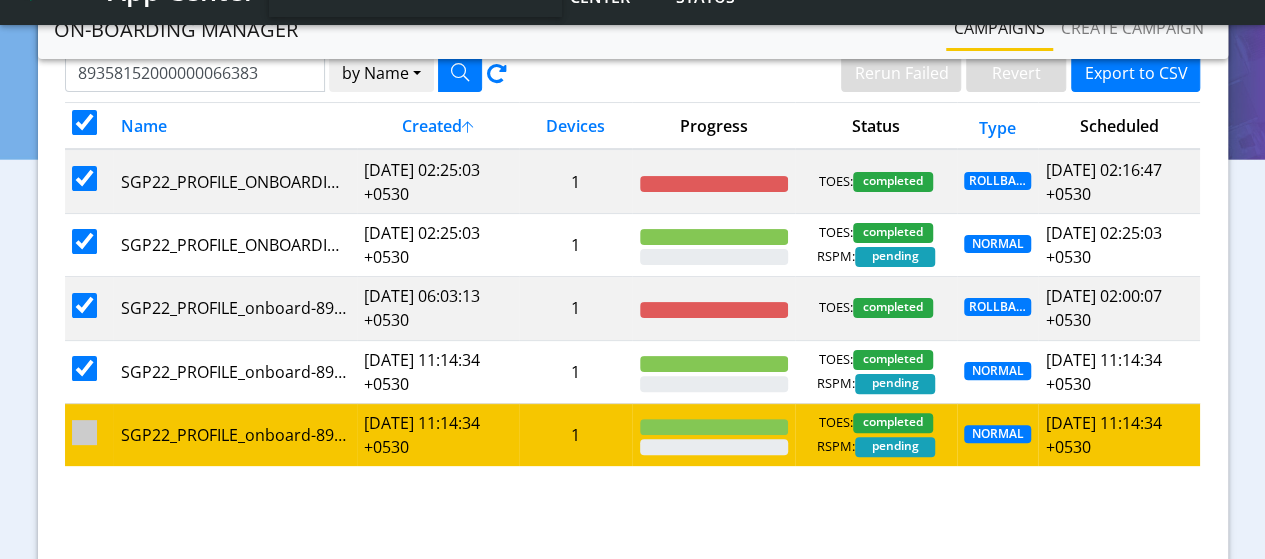 click at bounding box center (84, 432) 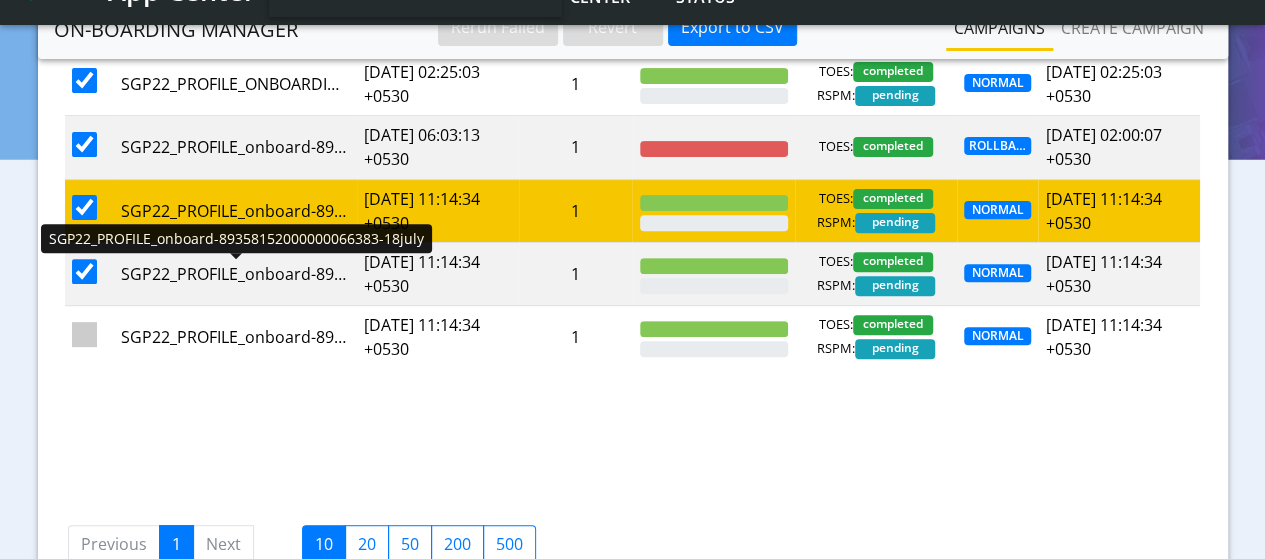 scroll, scrollTop: 300, scrollLeft: 0, axis: vertical 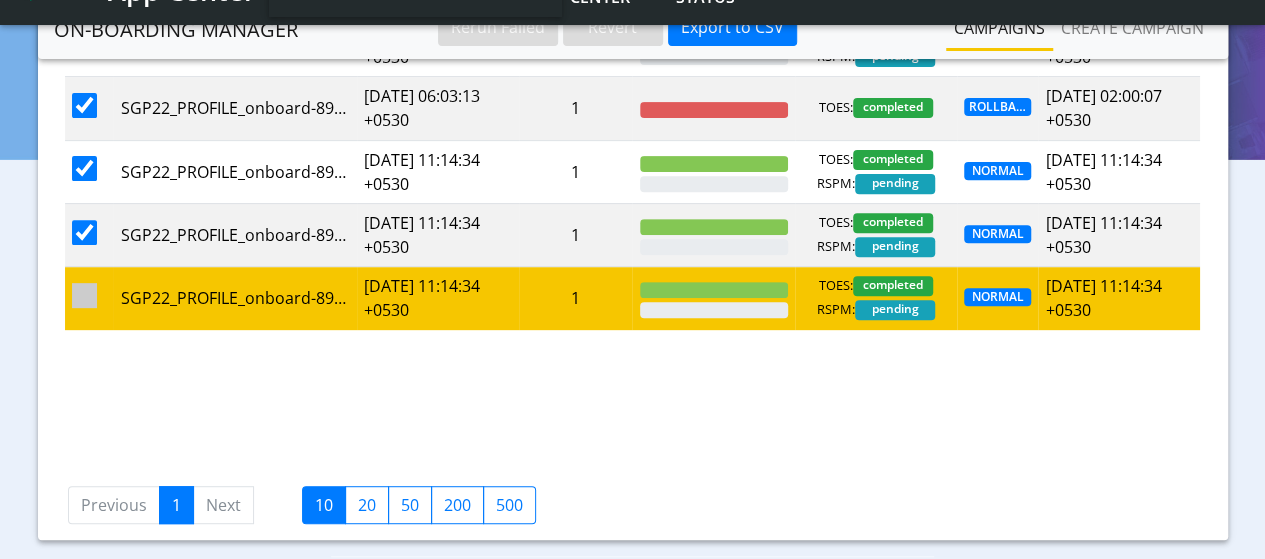 click at bounding box center [84, 295] 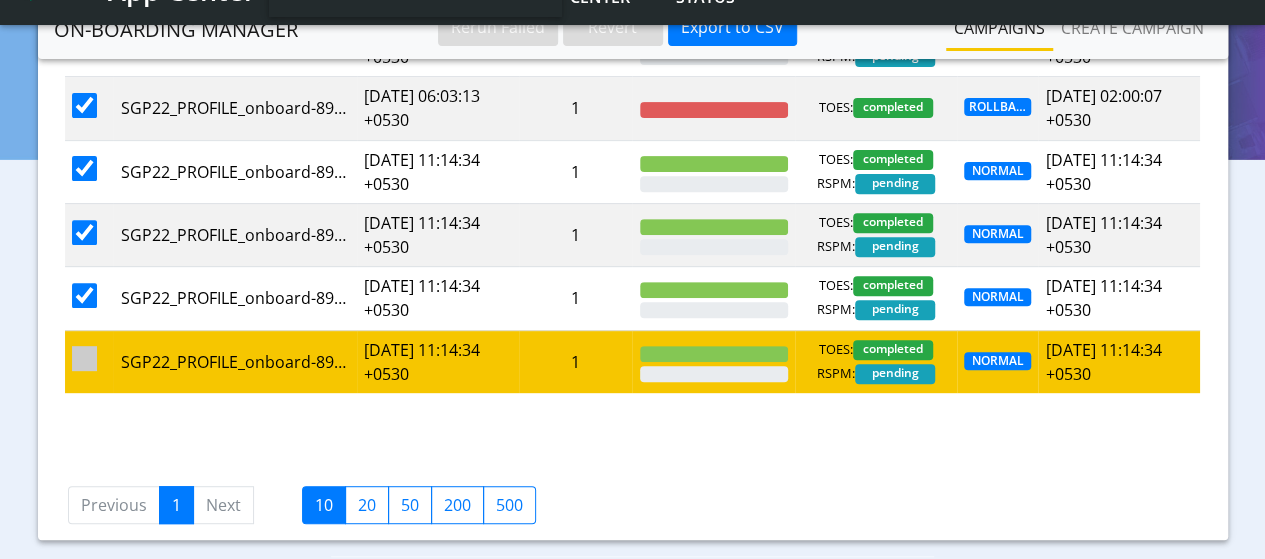 click at bounding box center [84, 358] 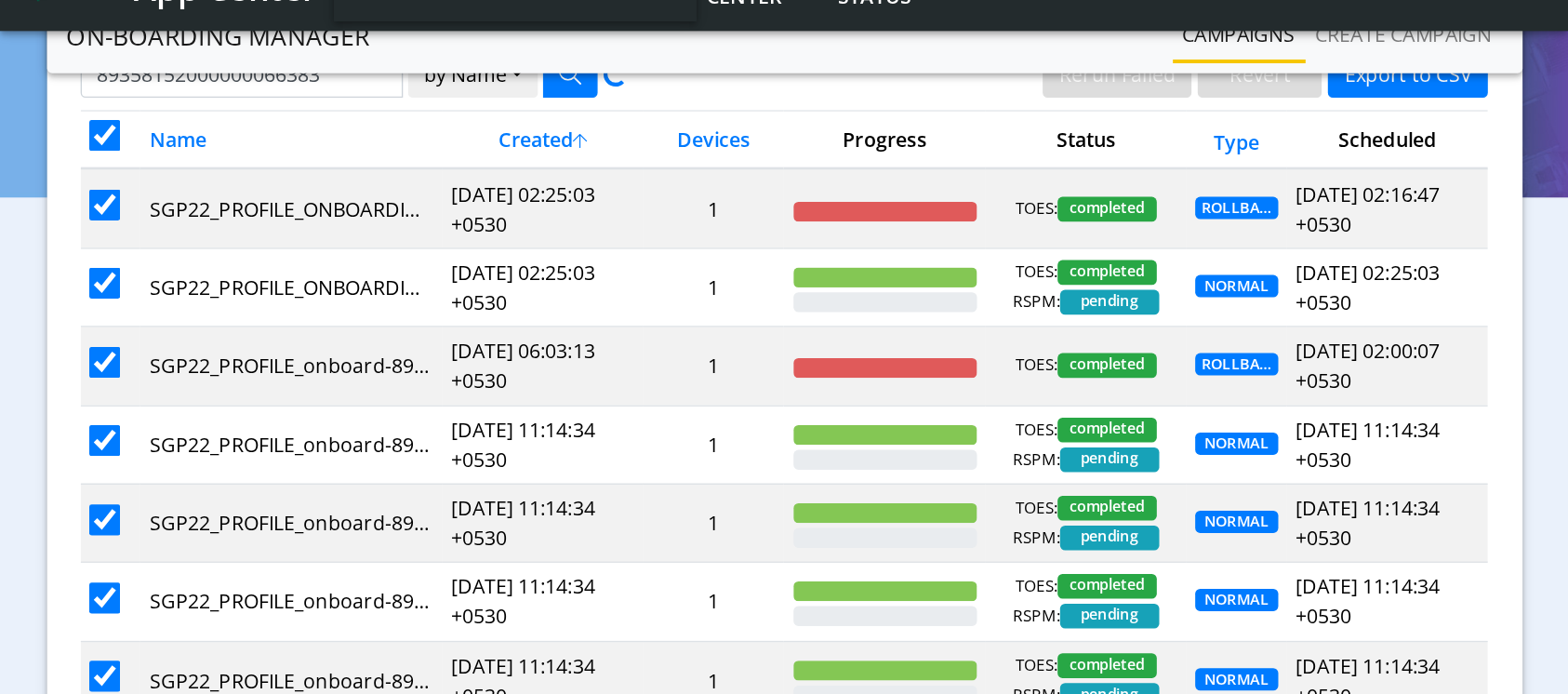 scroll, scrollTop: 0, scrollLeft: 0, axis: both 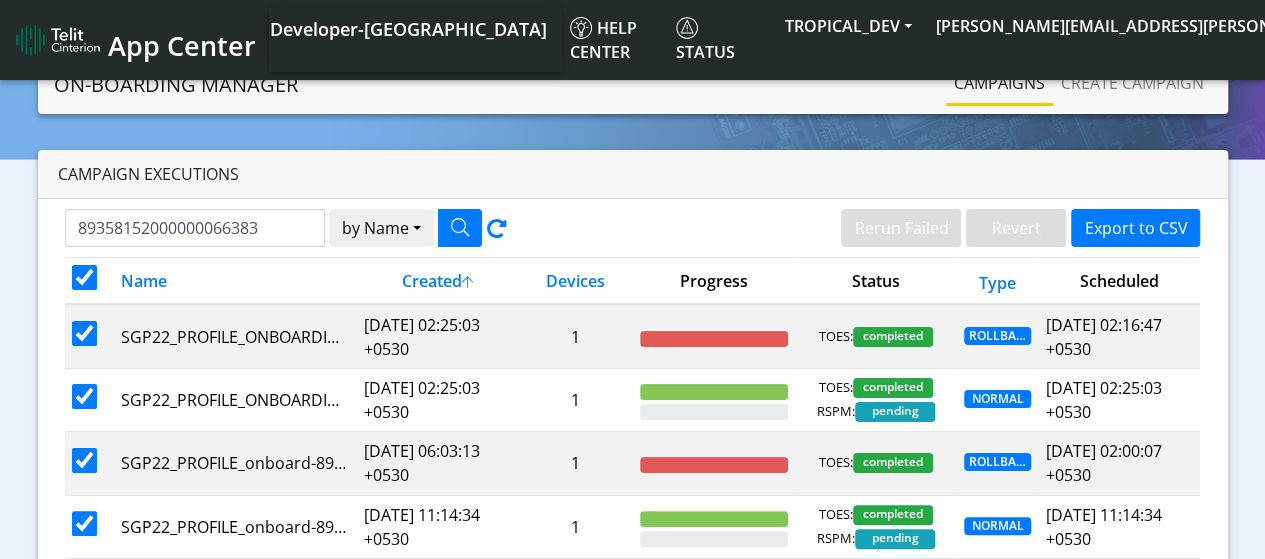 click at bounding box center (84, 277) 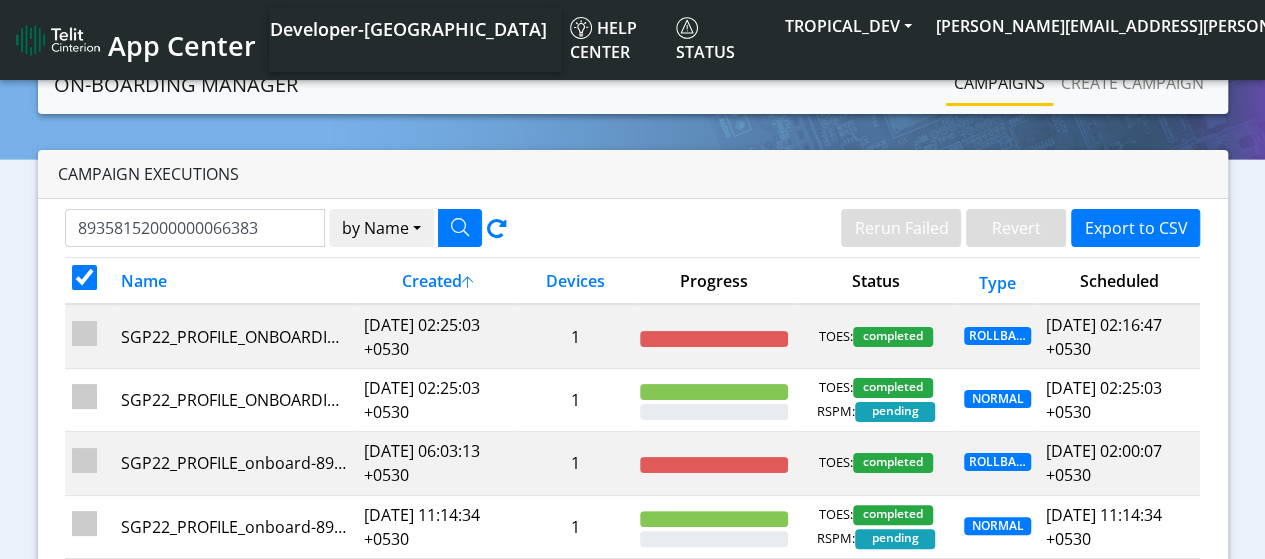 checkbox on "false" 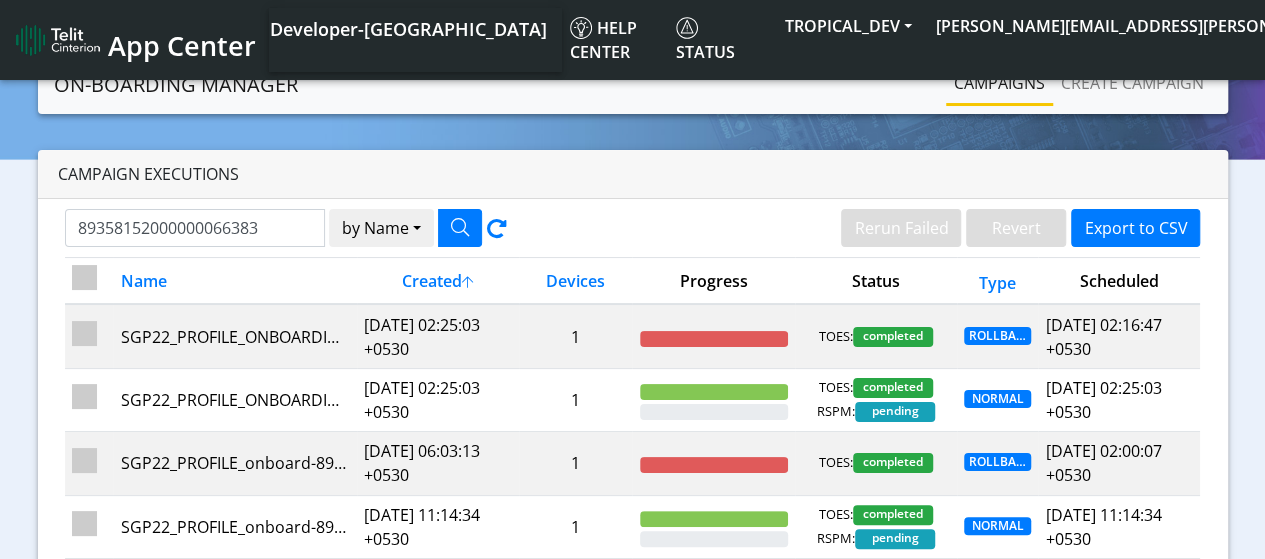 checkbox on "false" 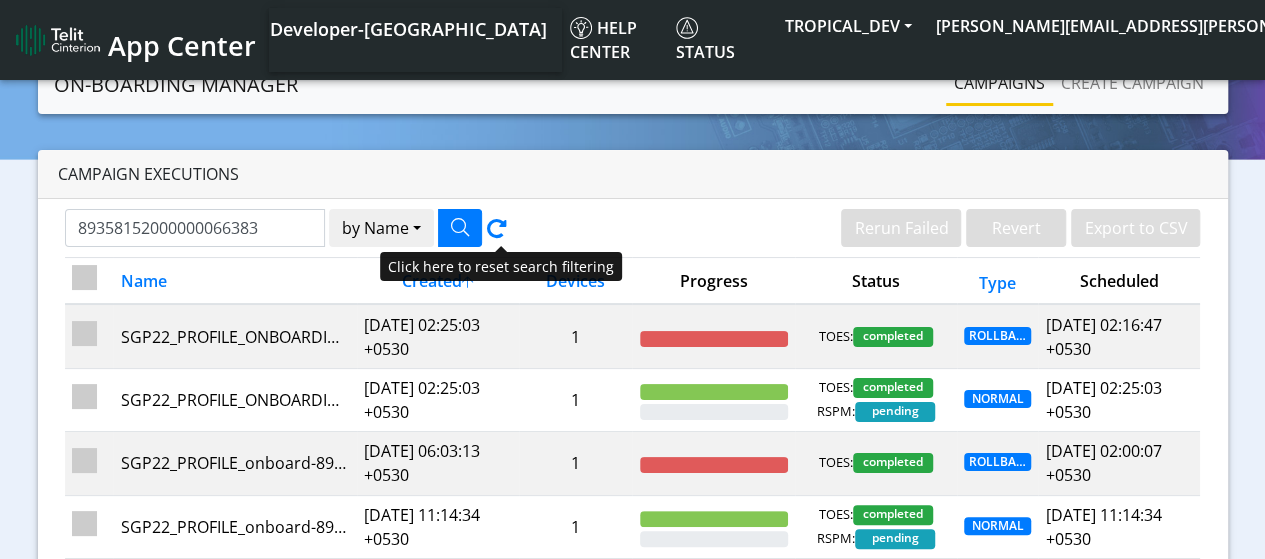 click 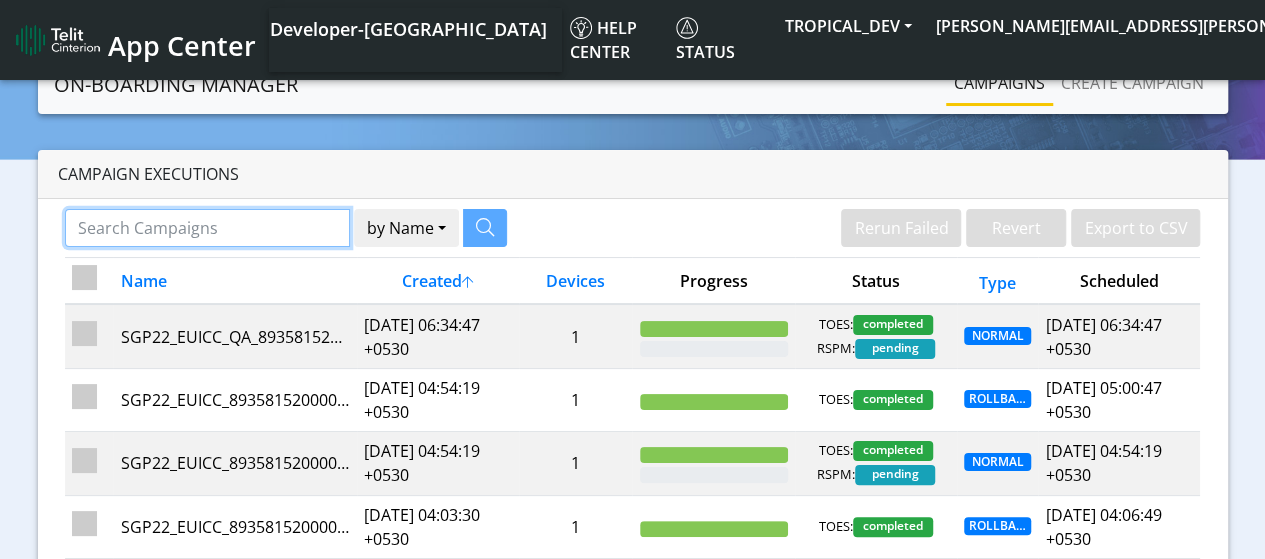 click 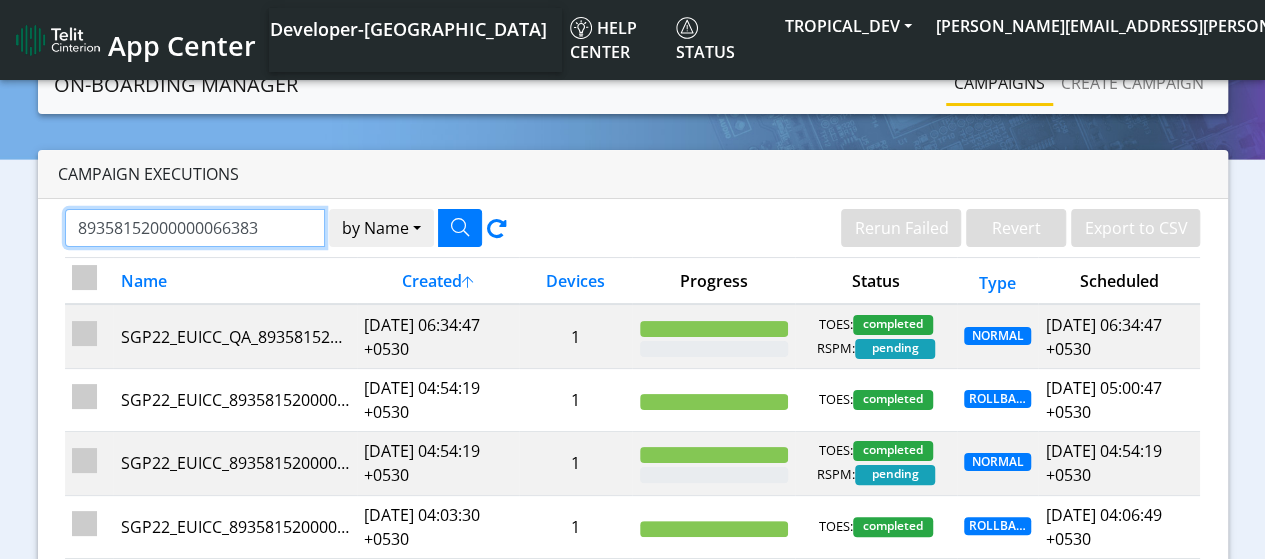 type on "89358152000000066383" 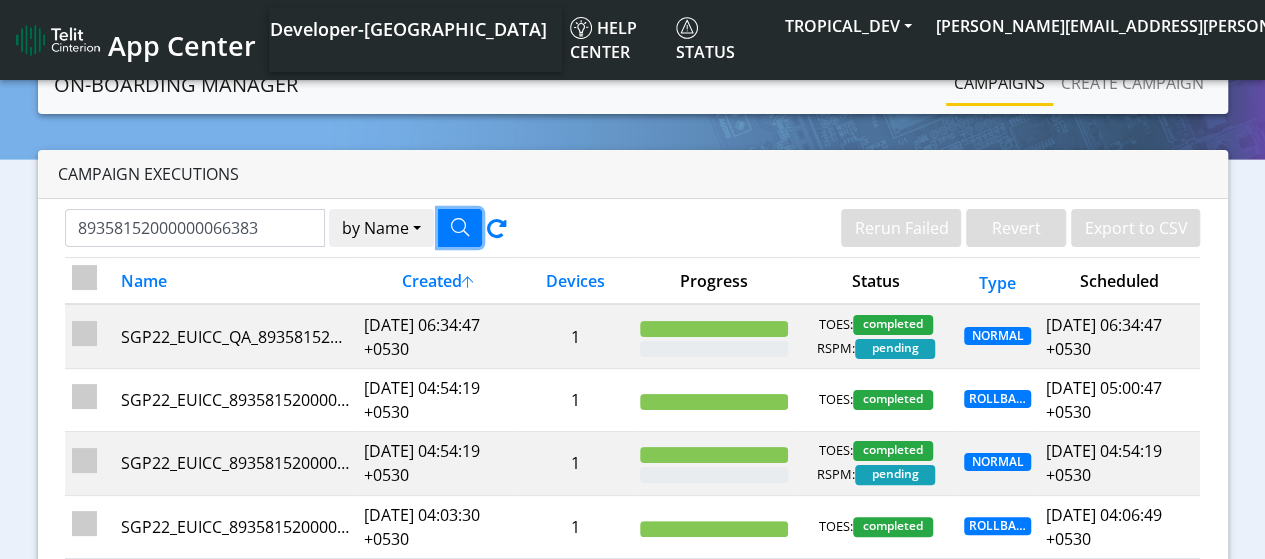click at bounding box center (460, 227) 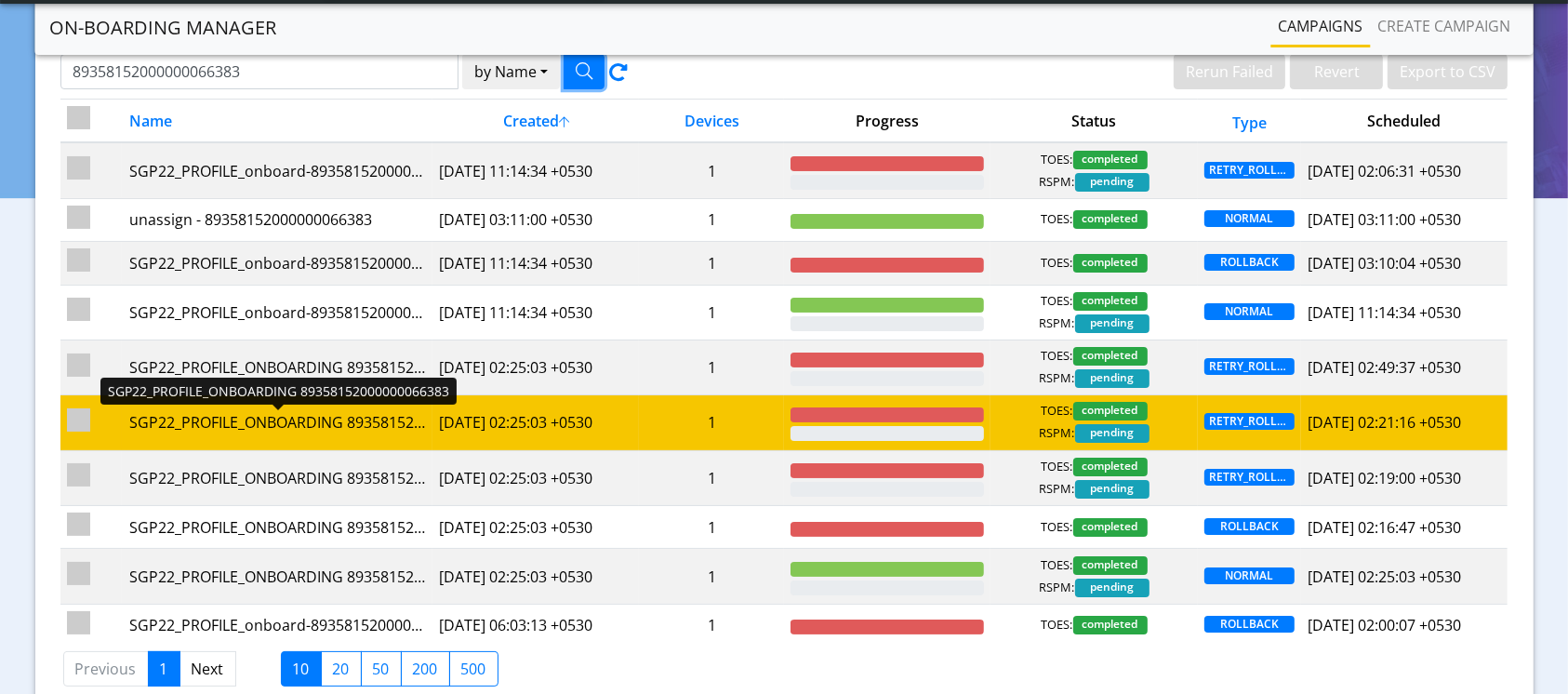 scroll, scrollTop: 124, scrollLeft: 0, axis: vertical 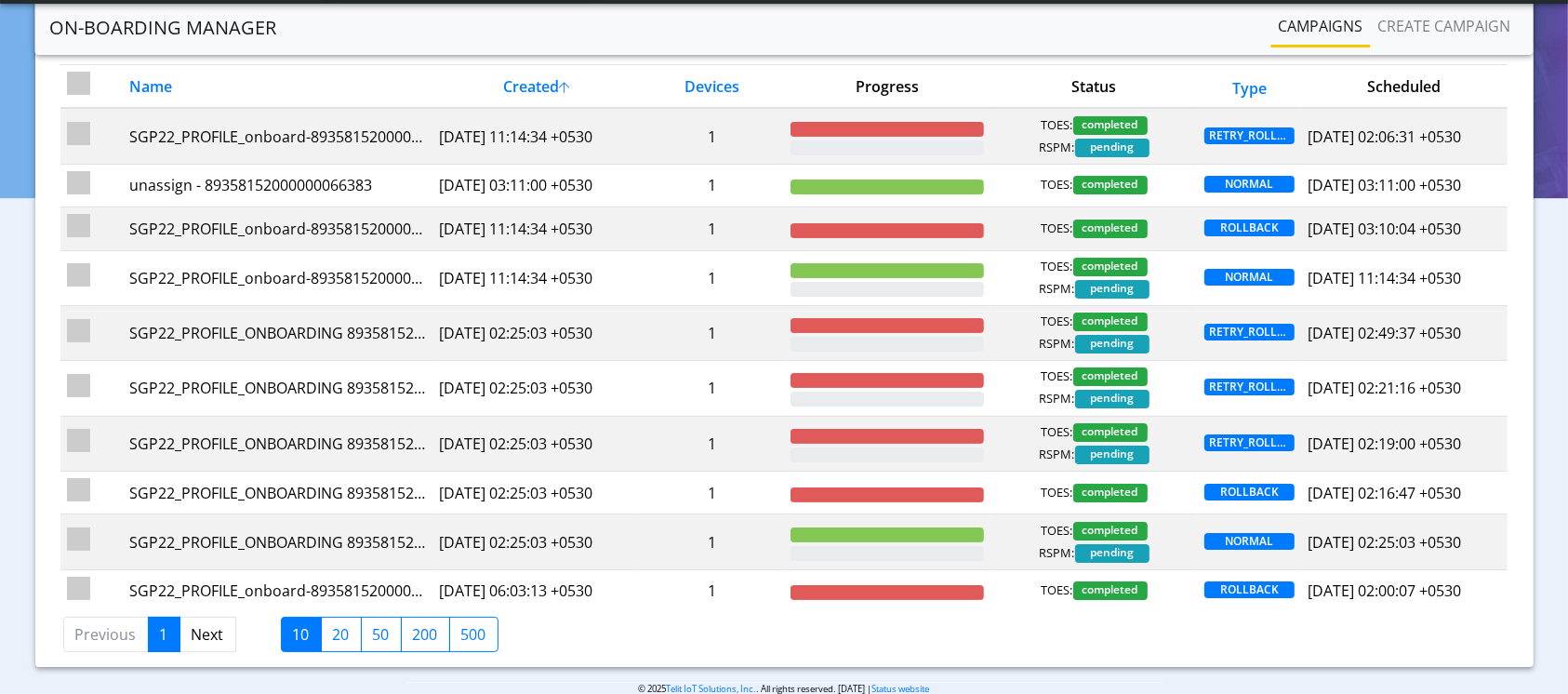 click at bounding box center (78, 83) 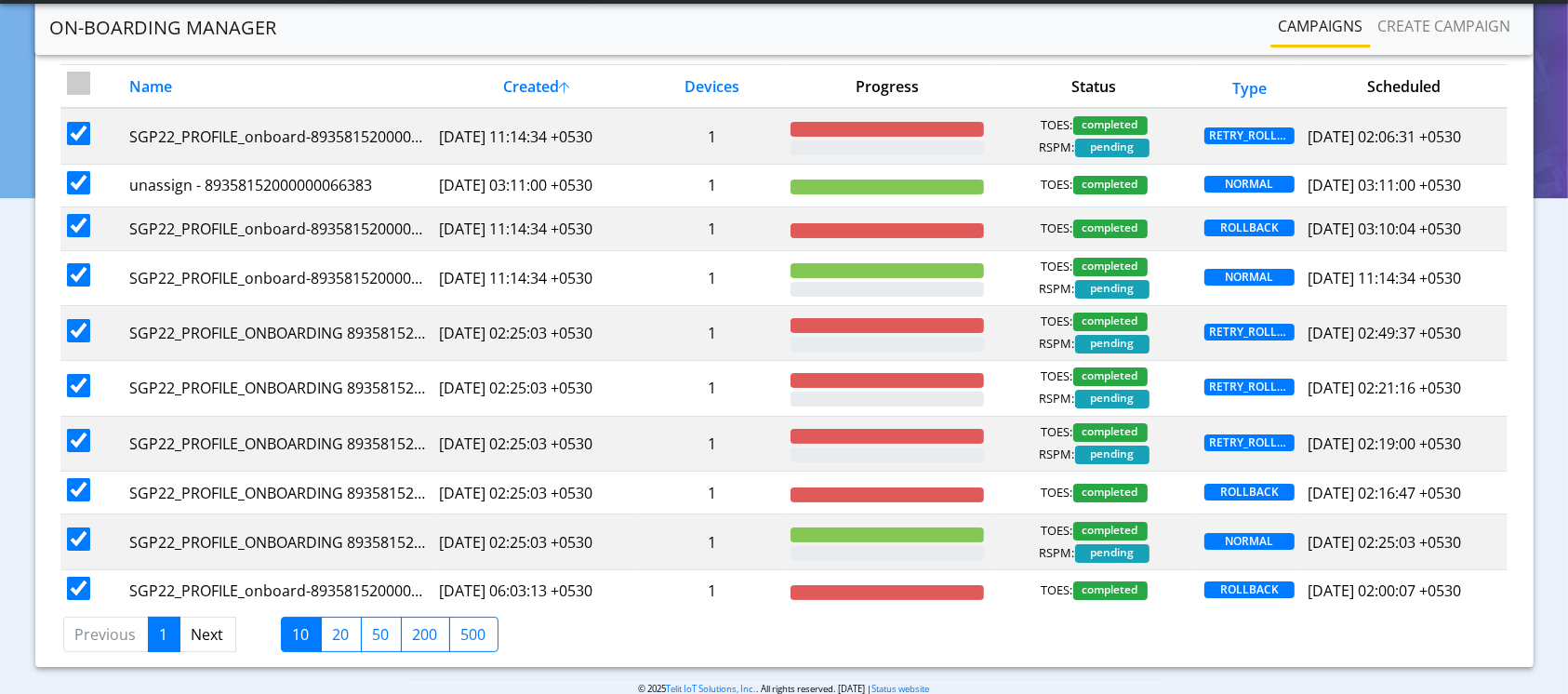 checkbox on "true" 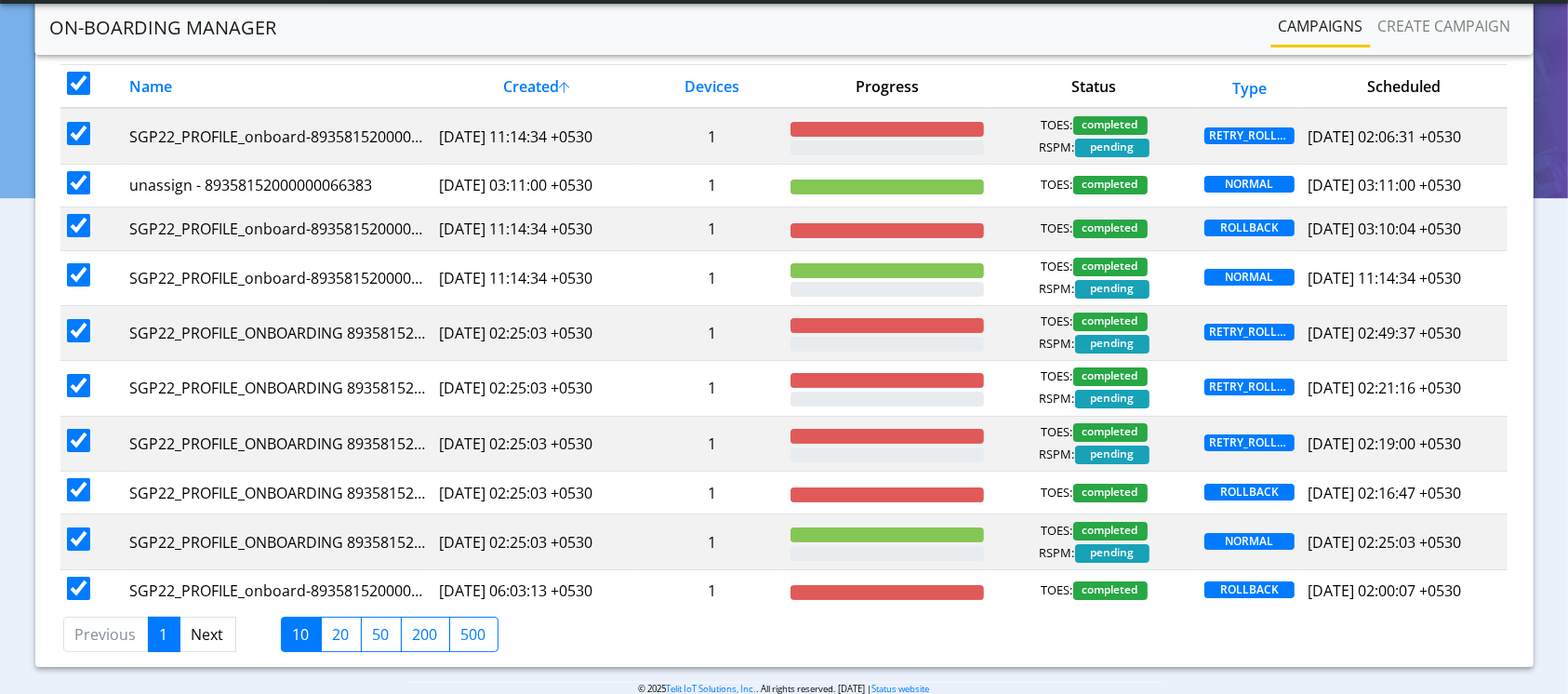 checkbox on "true" 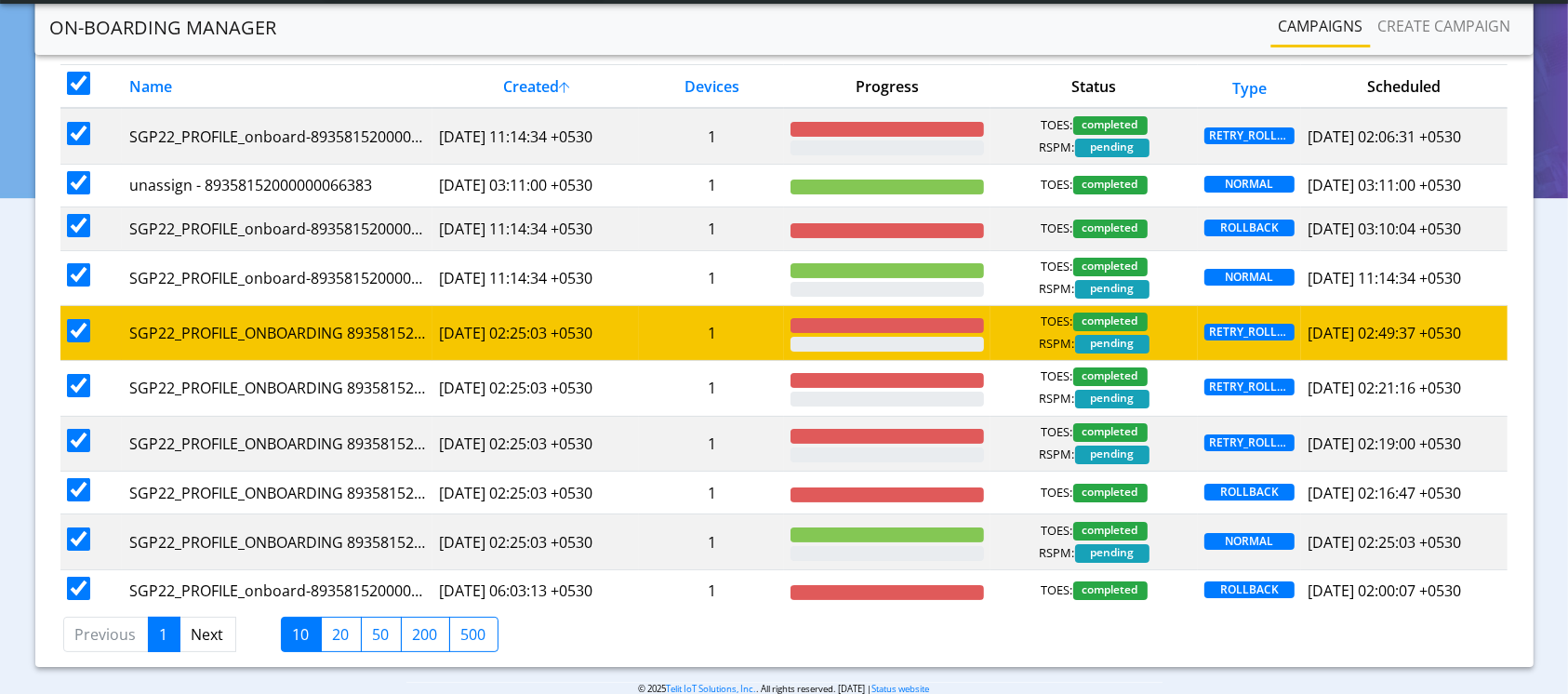 click at bounding box center (78, 330) 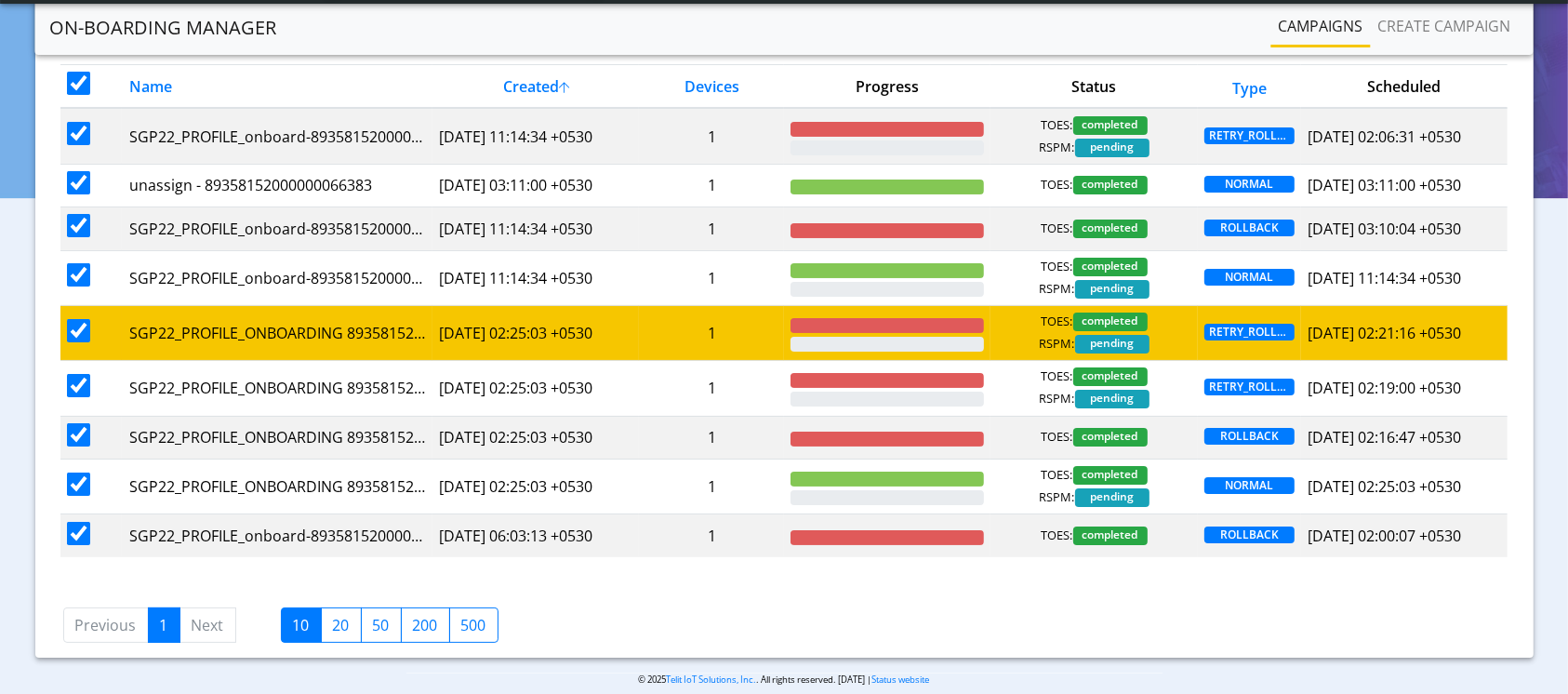 click at bounding box center [78, 330] 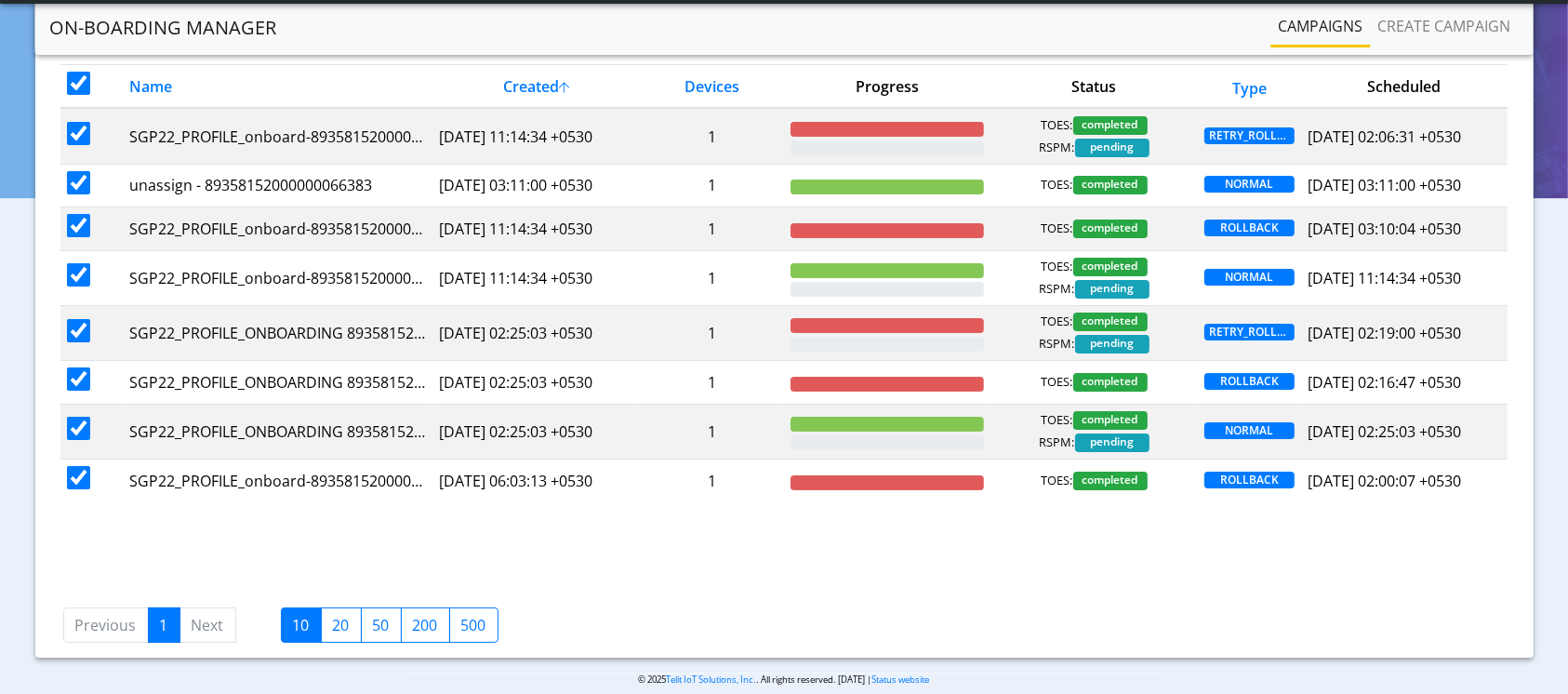click at bounding box center (78, 330) 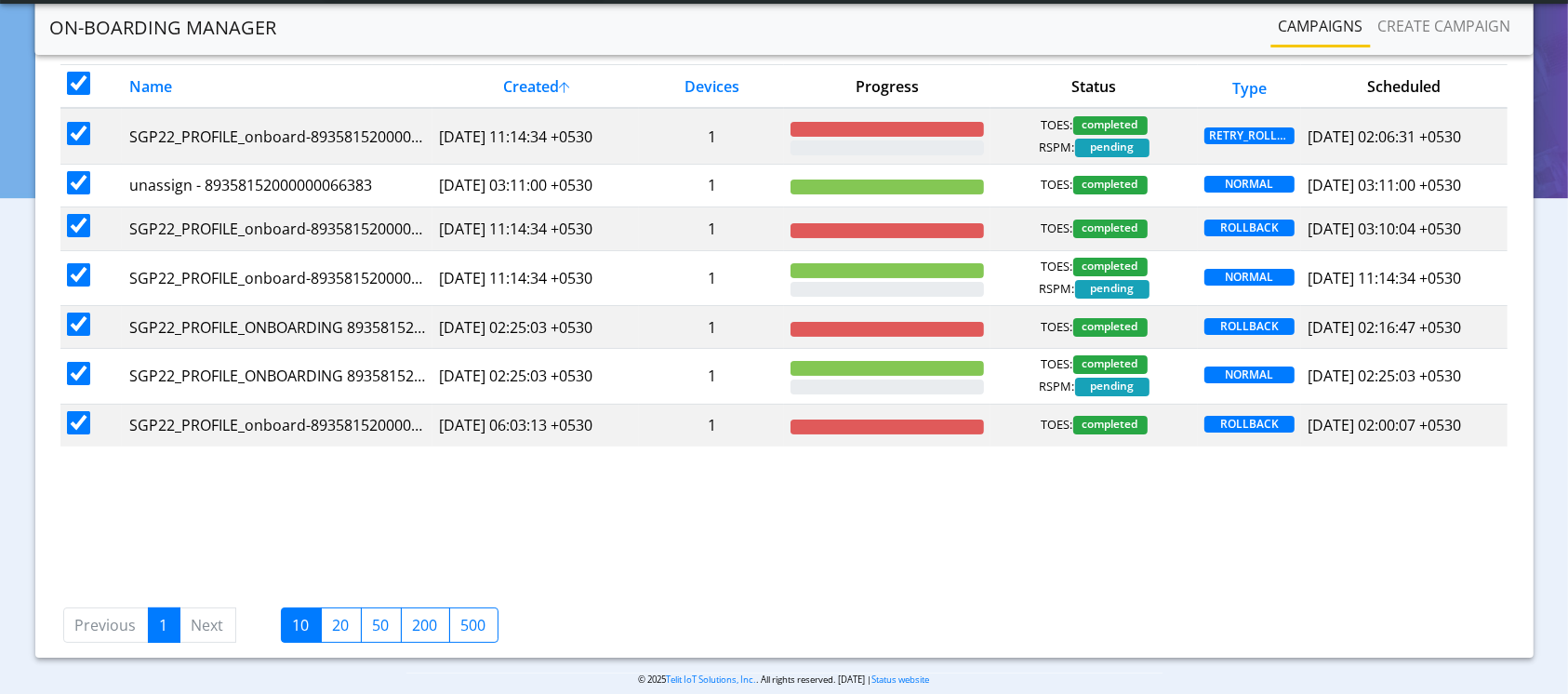 click at bounding box center (78, 324) 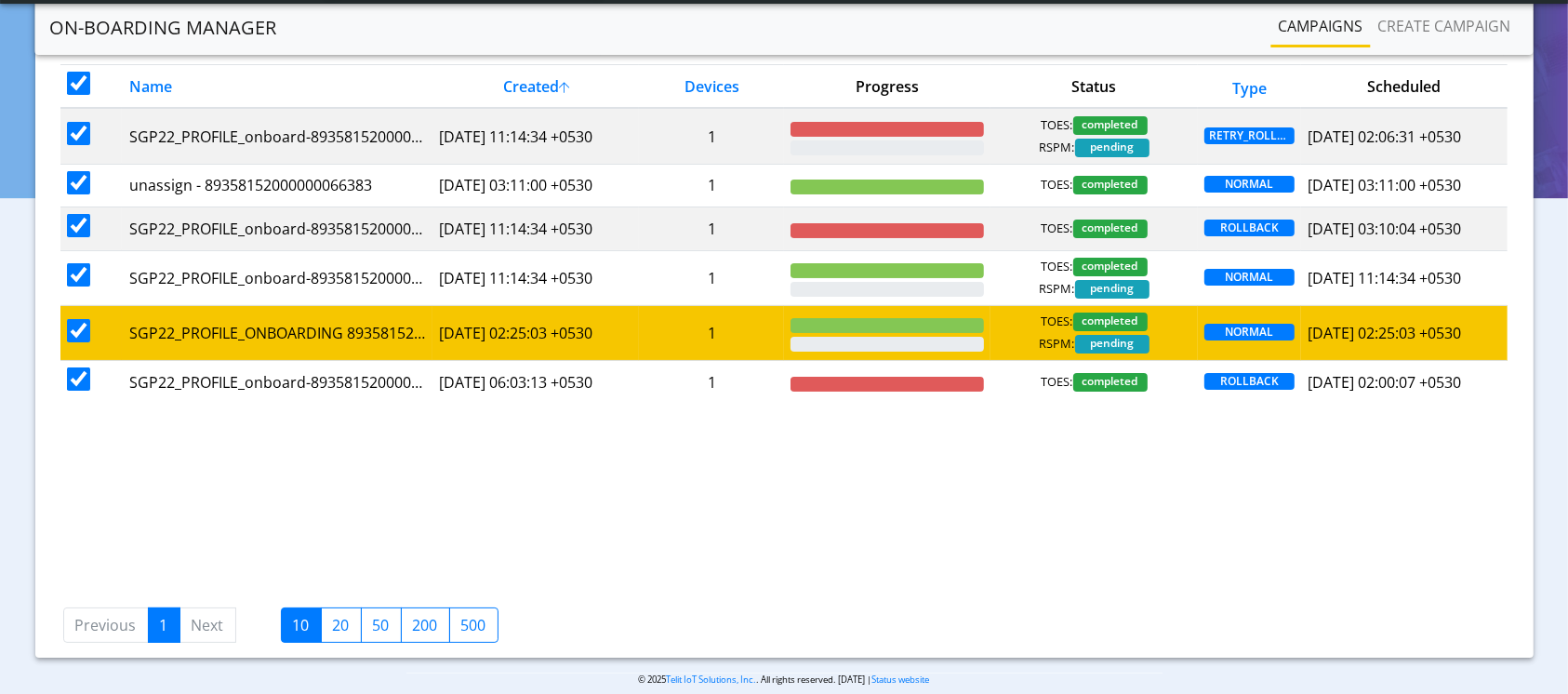 click at bounding box center (78, 330) 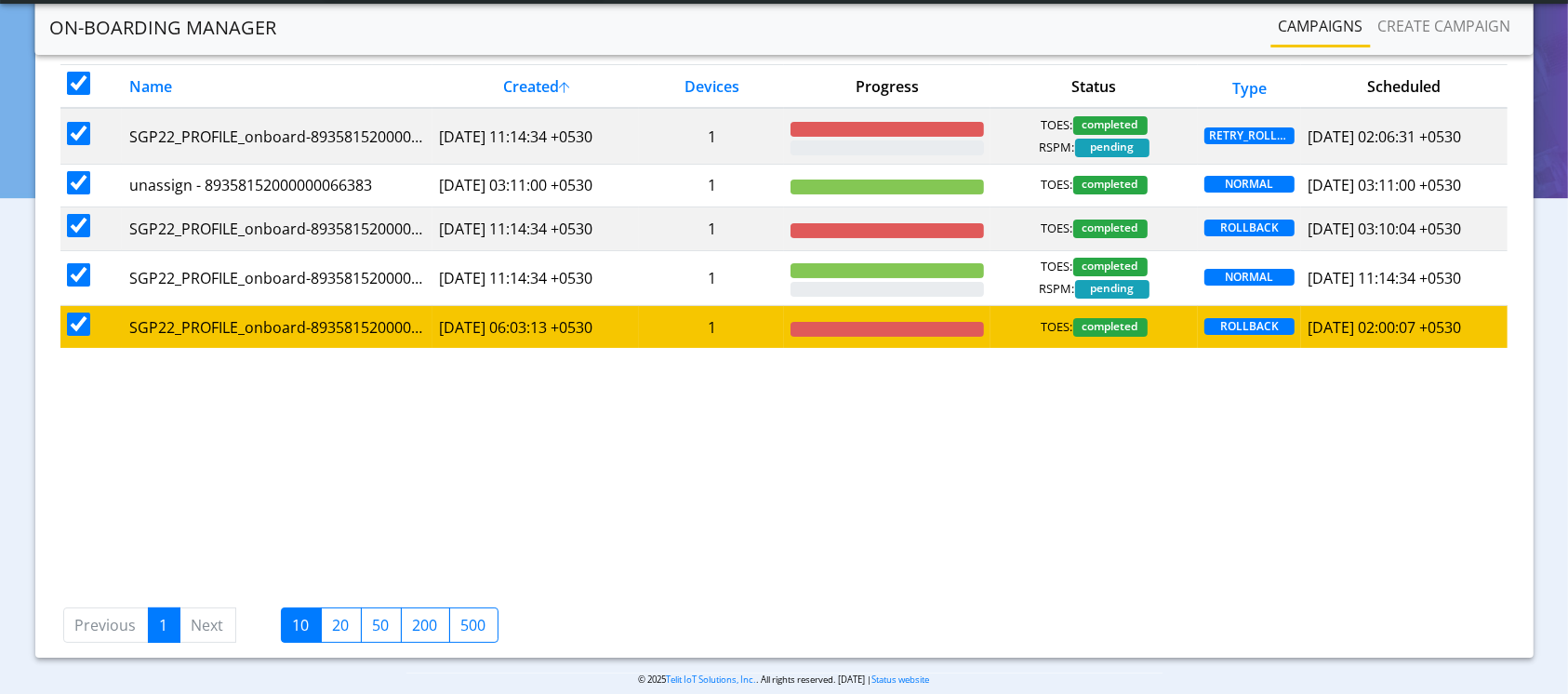 click at bounding box center [78, 324] 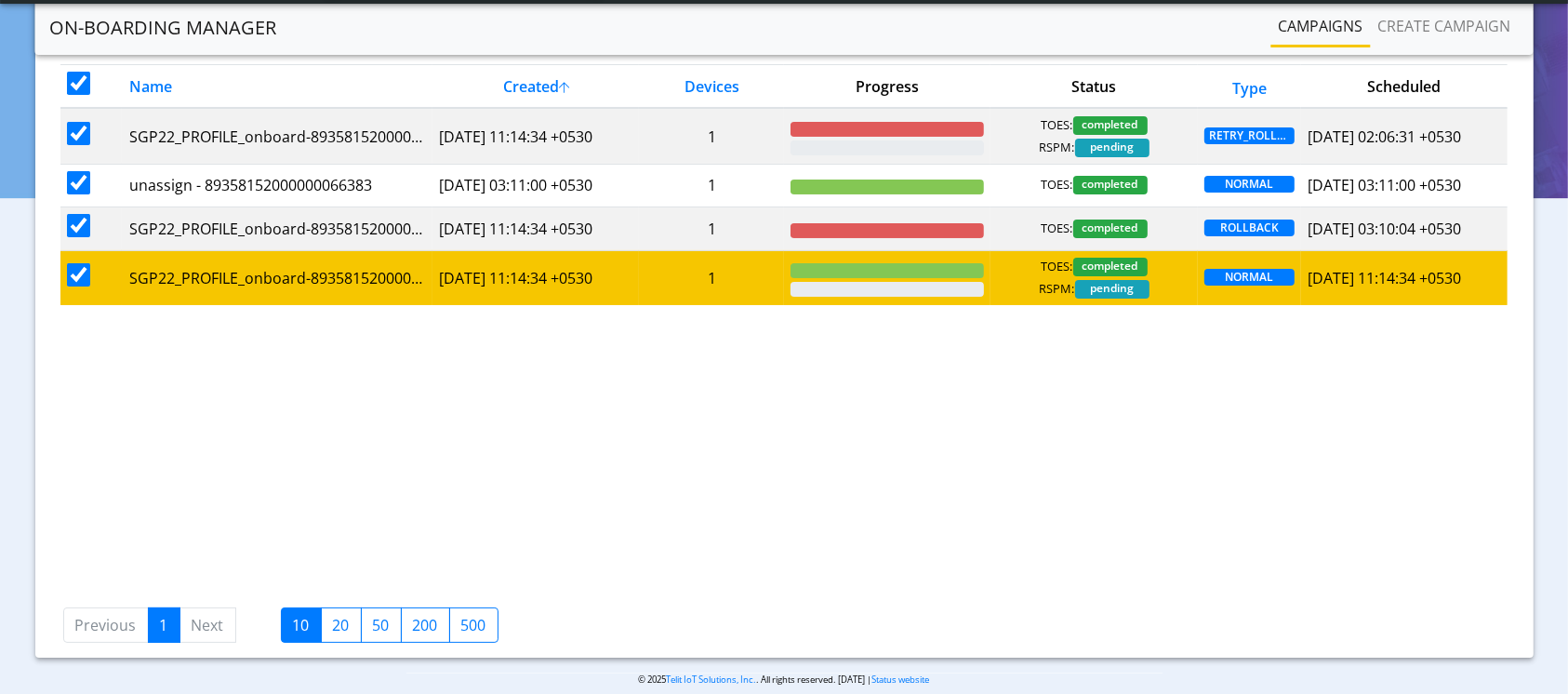 click at bounding box center [78, 274] 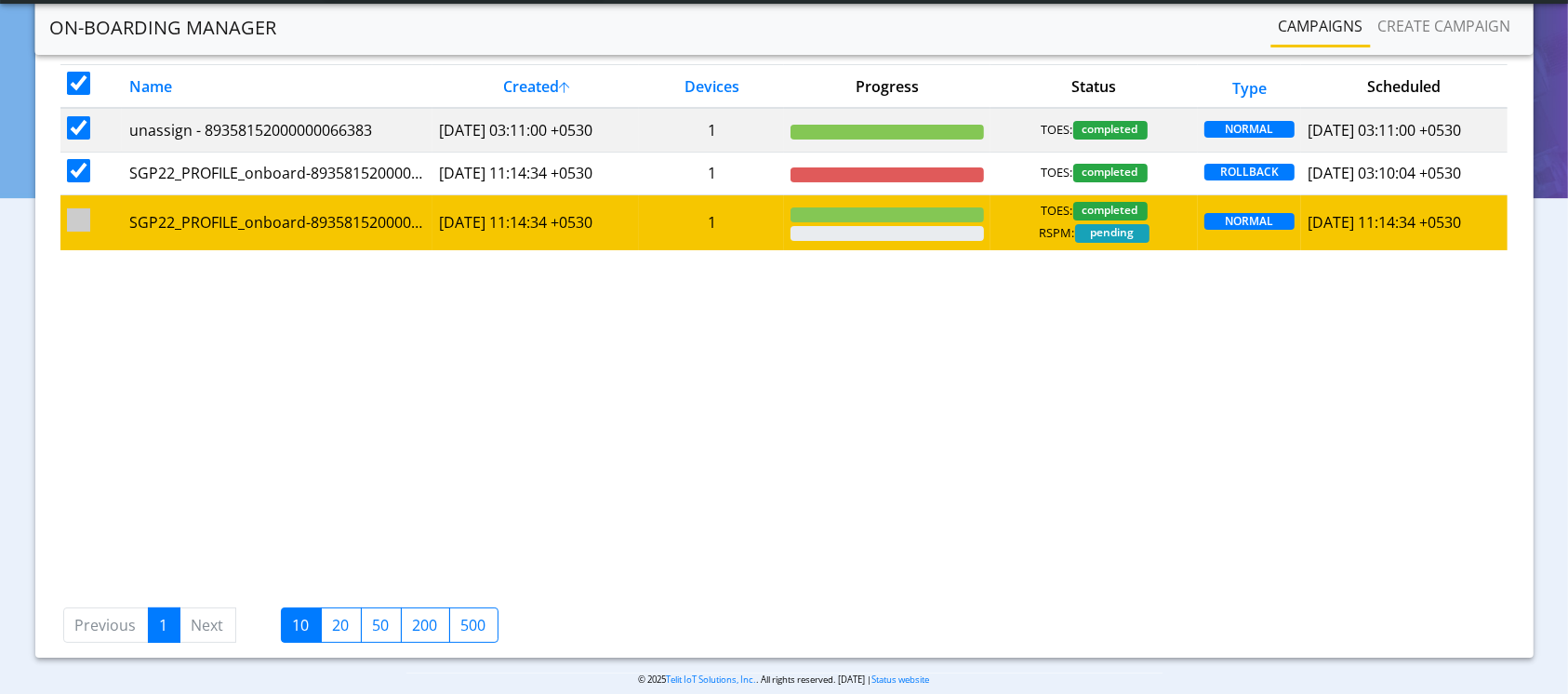 click at bounding box center [91, 222] 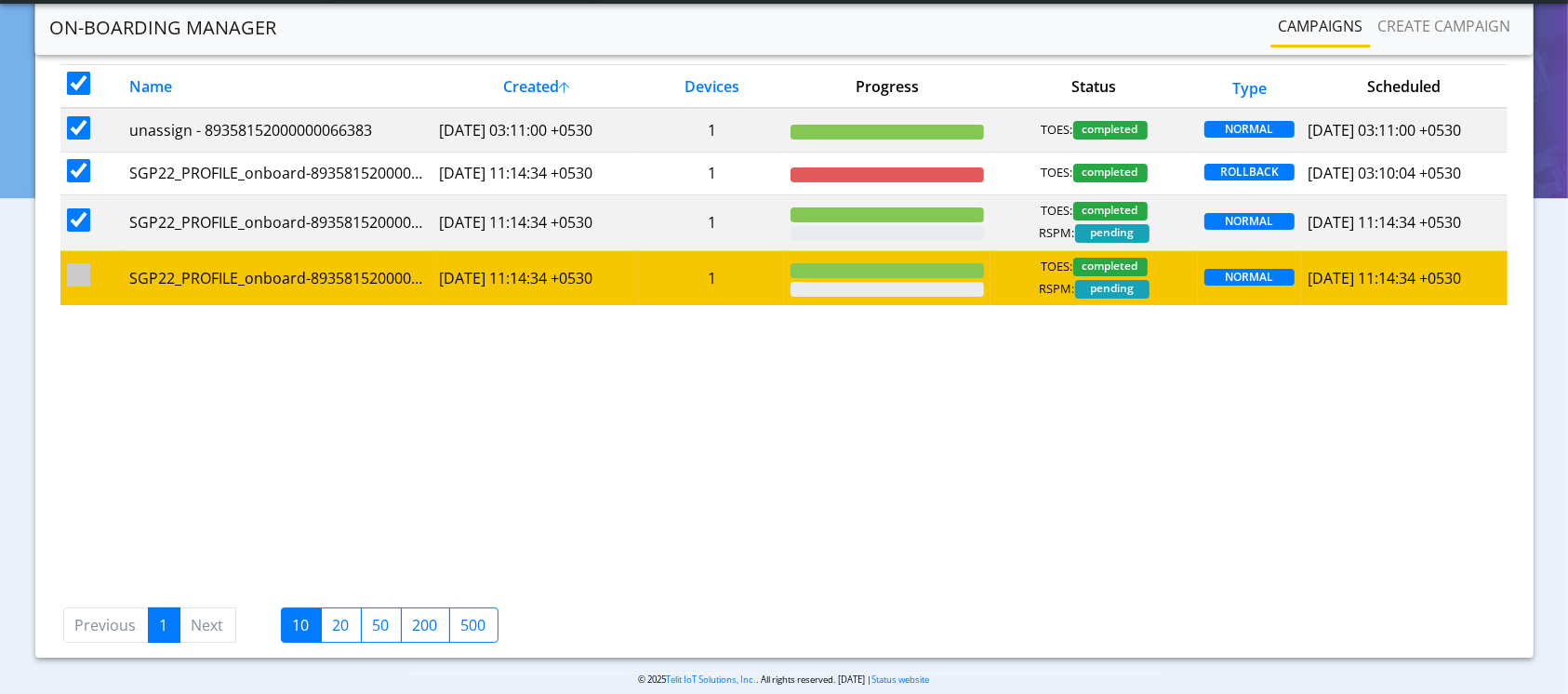 click at bounding box center [78, 274] 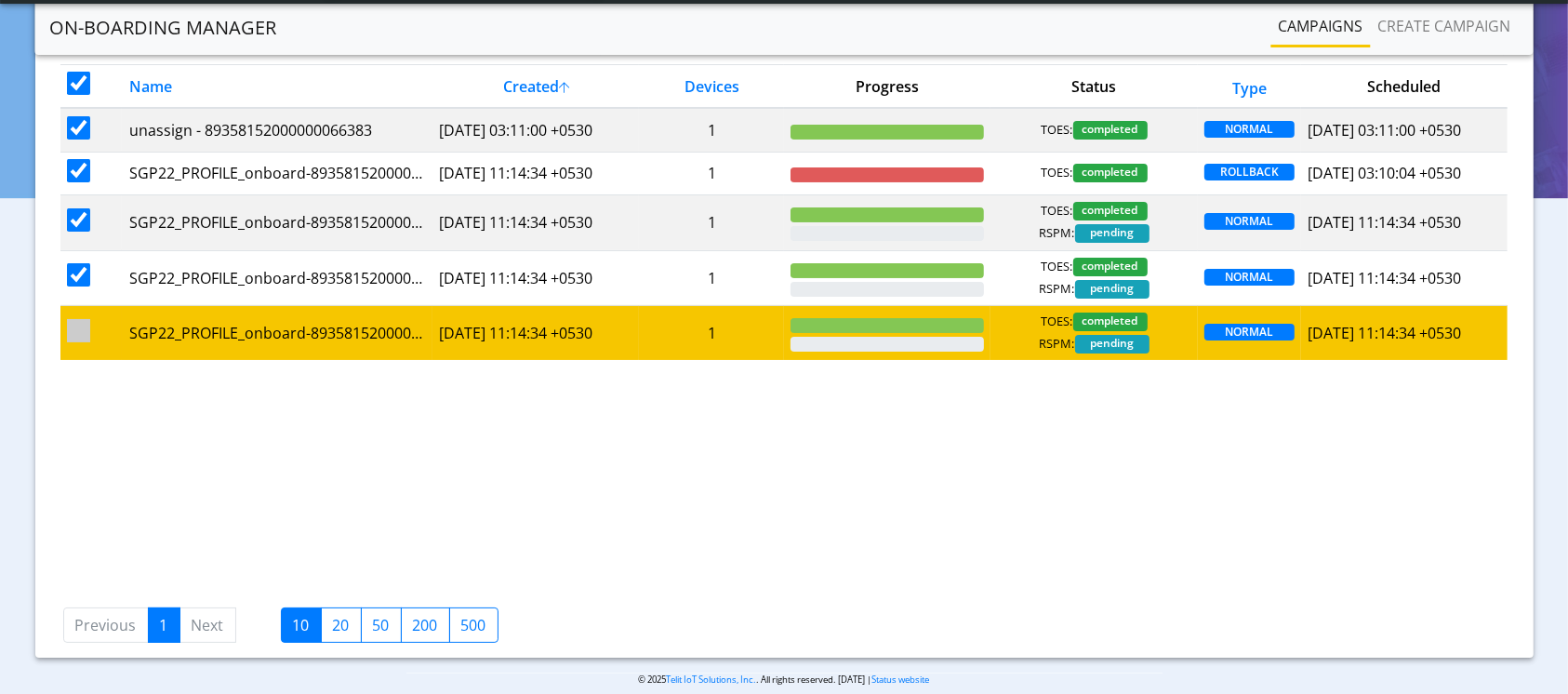 click at bounding box center [78, 330] 